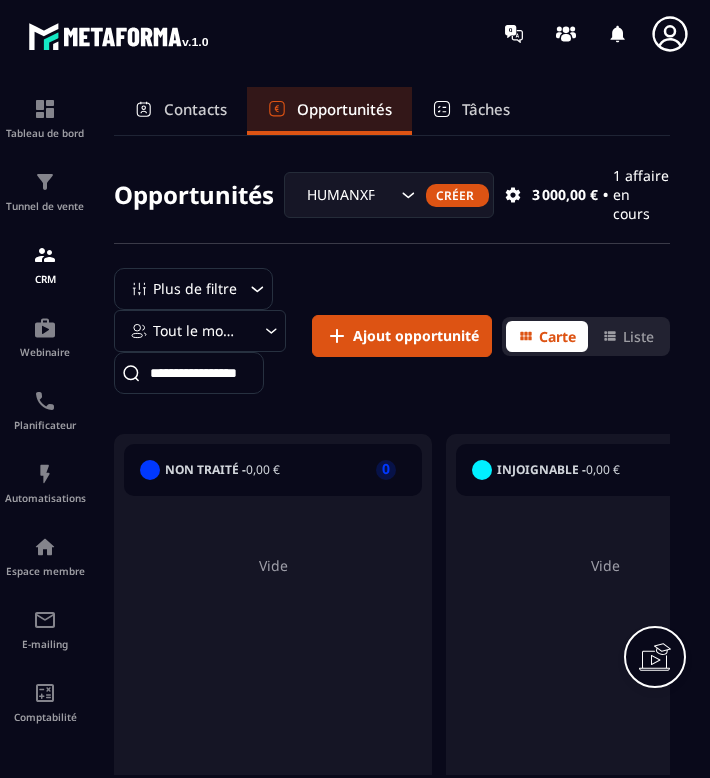 scroll, scrollTop: 0, scrollLeft: 0, axis: both 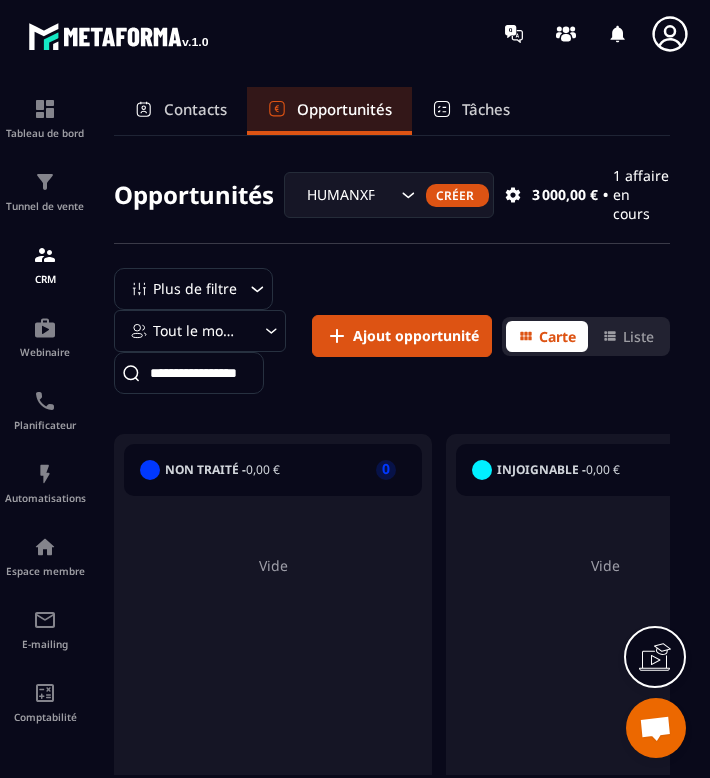 click on "Contacts" at bounding box center (195, 109) 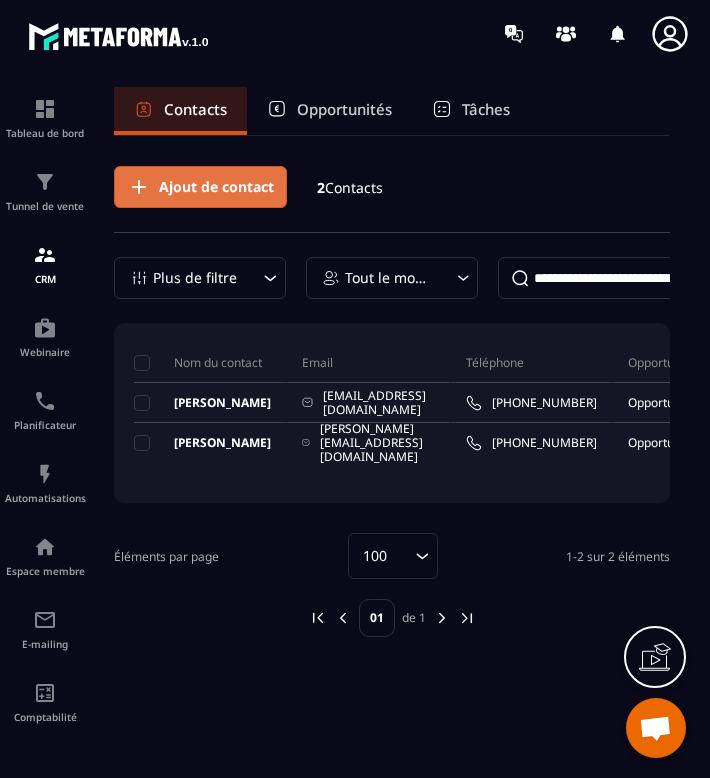 click on "Ajout de contact" at bounding box center (216, 187) 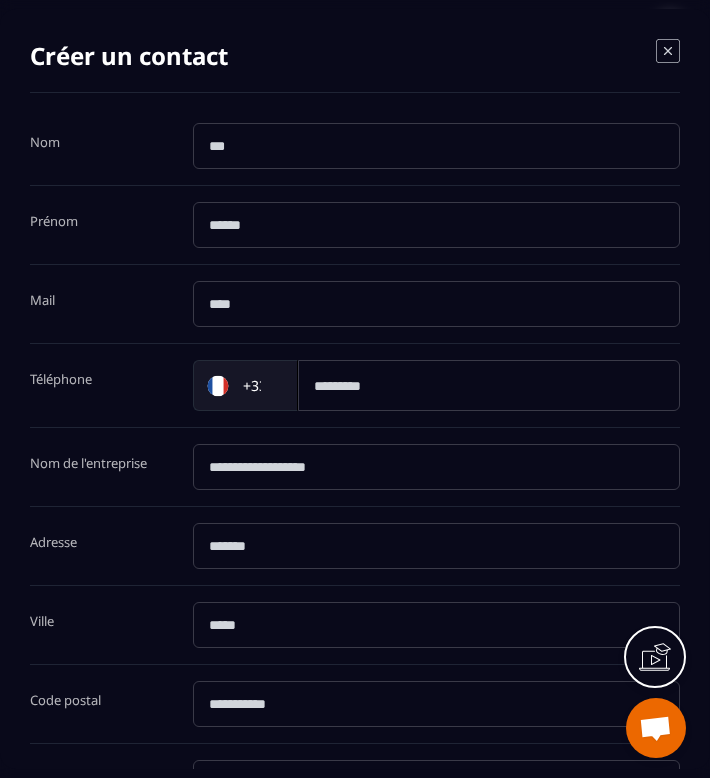 click at bounding box center [437, 225] 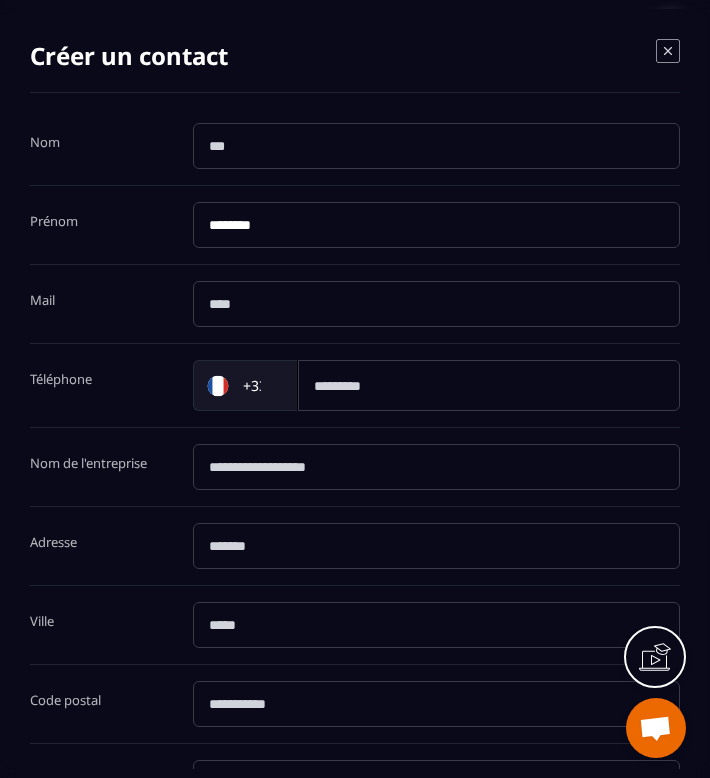 type on "********" 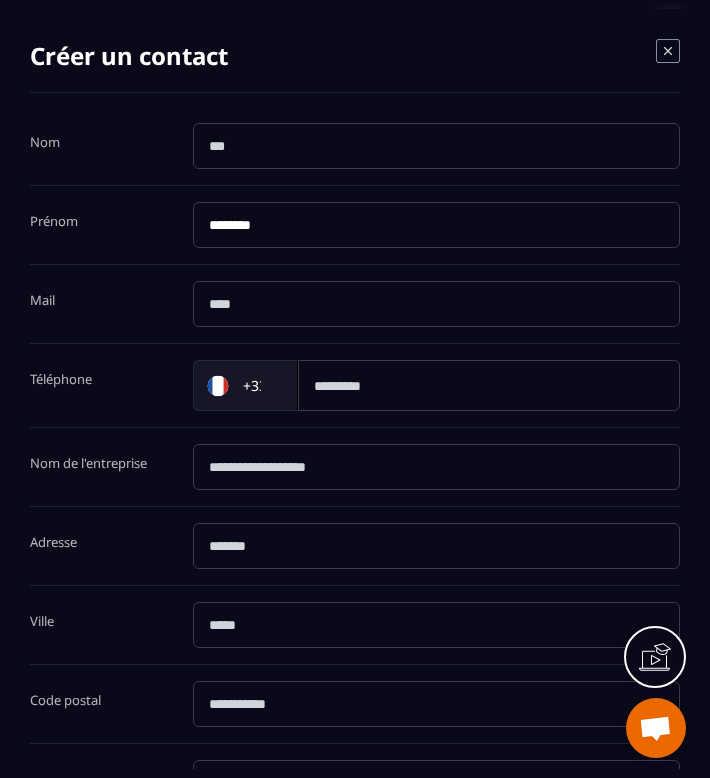 click at bounding box center [437, 146] 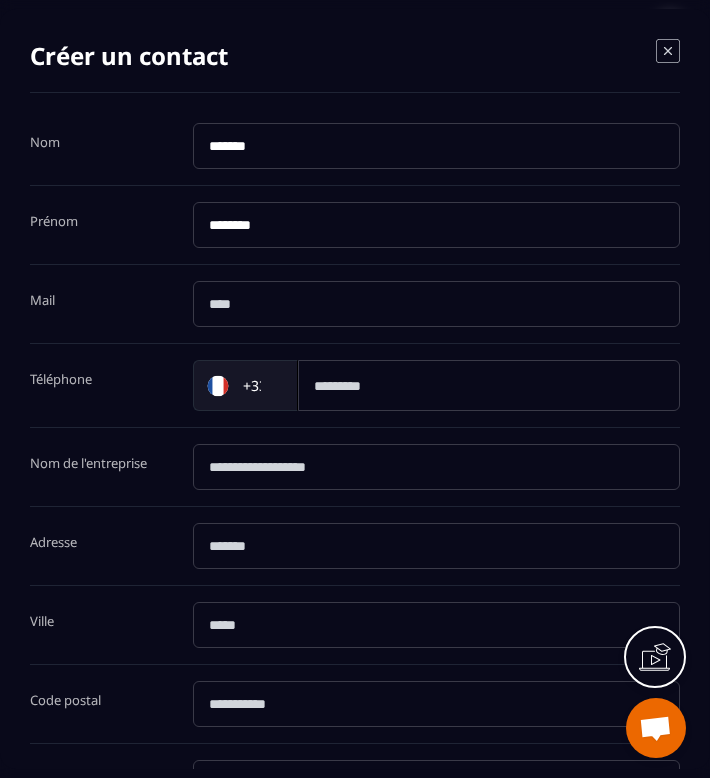 type on "*******" 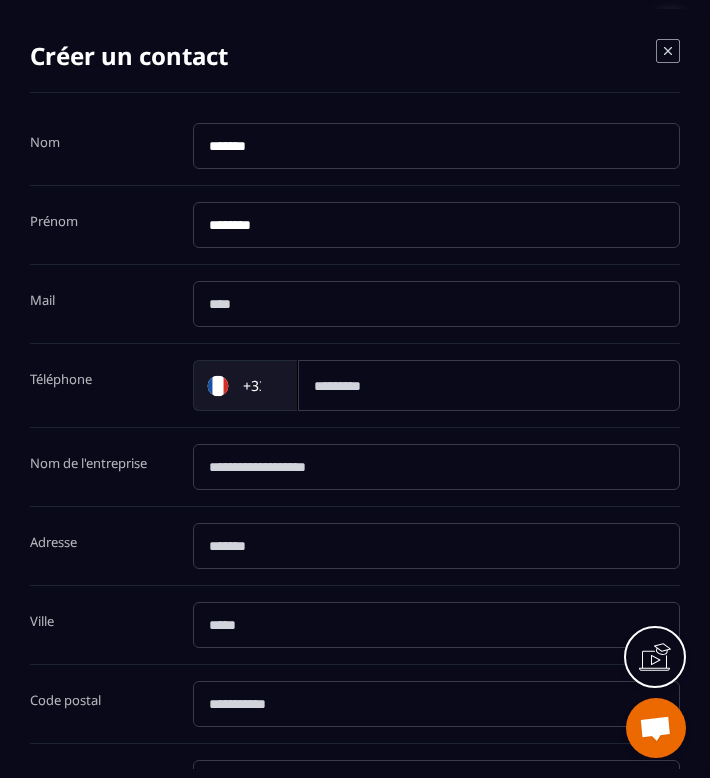 click at bounding box center [437, 467] 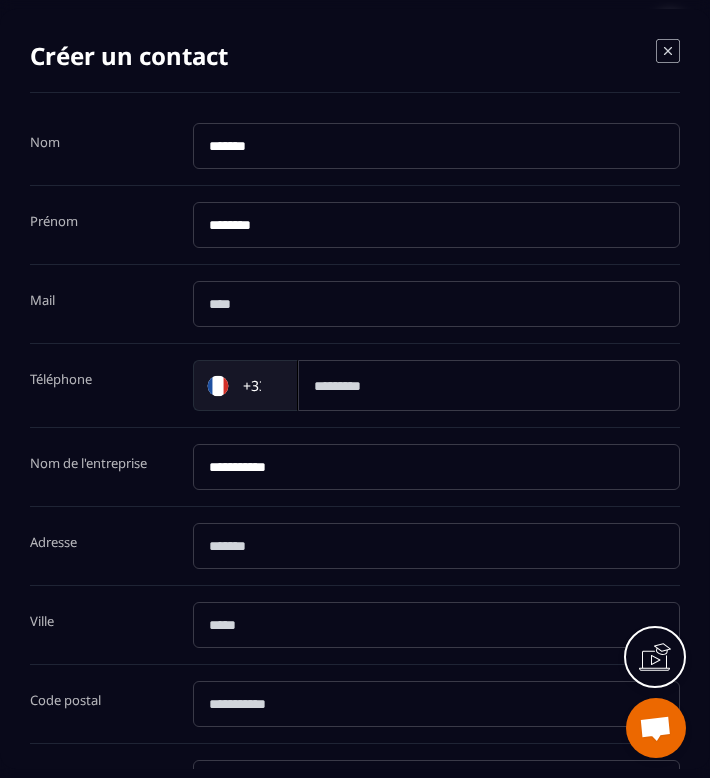 type on "**********" 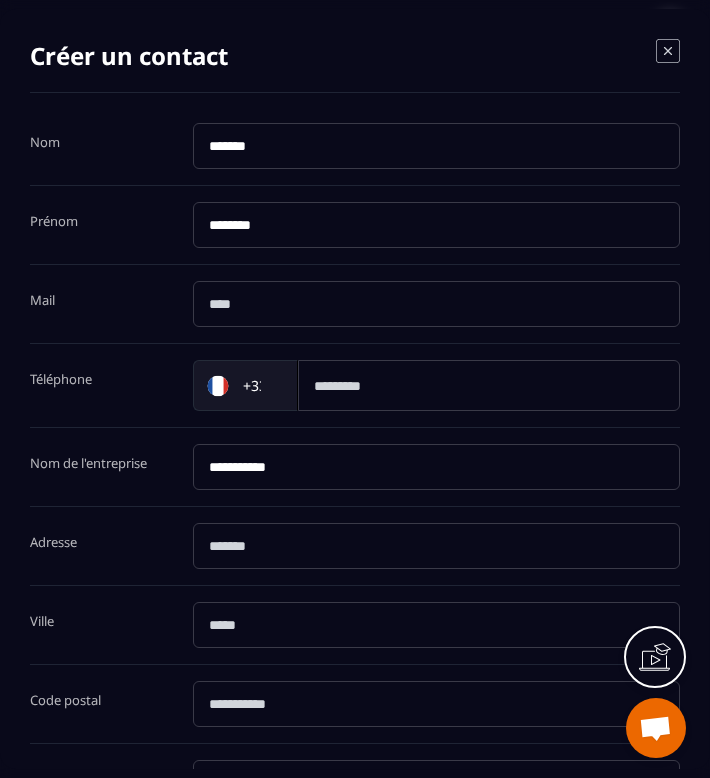 click at bounding box center (437, 546) 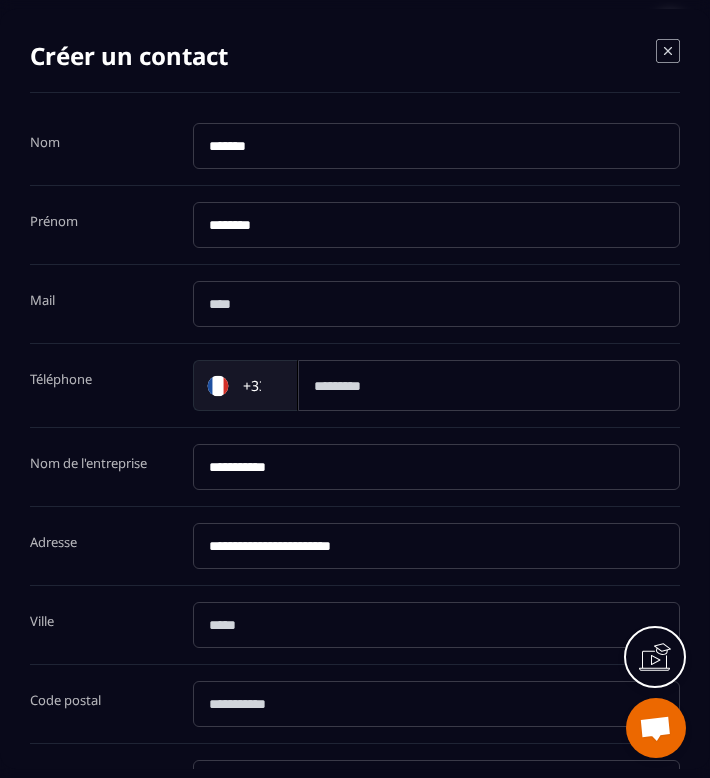type on "**********" 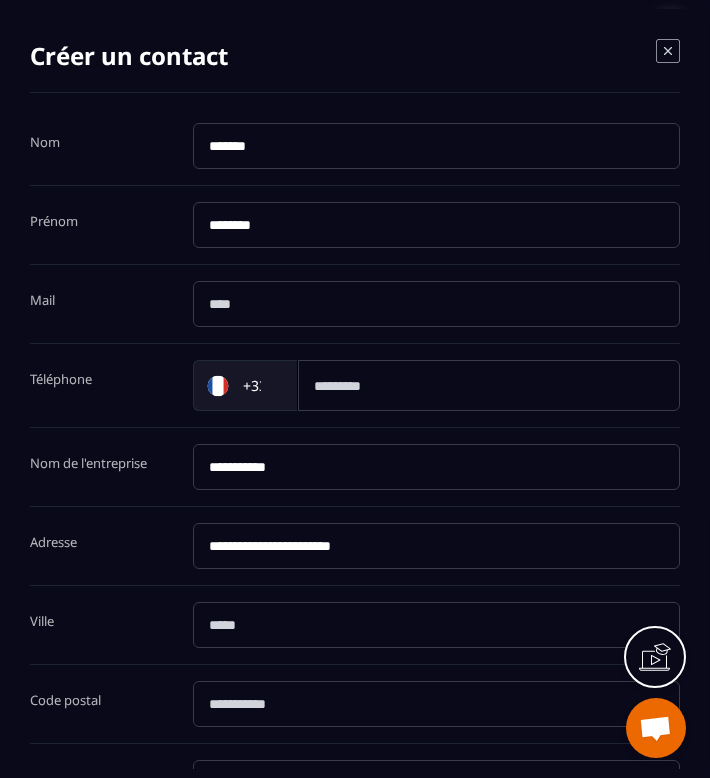 click at bounding box center (437, 625) 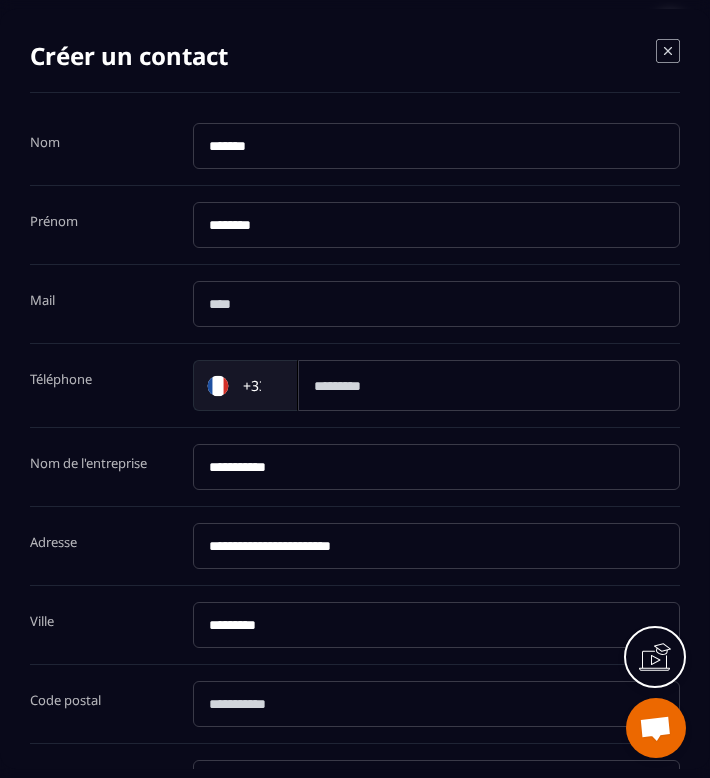 type on "*********" 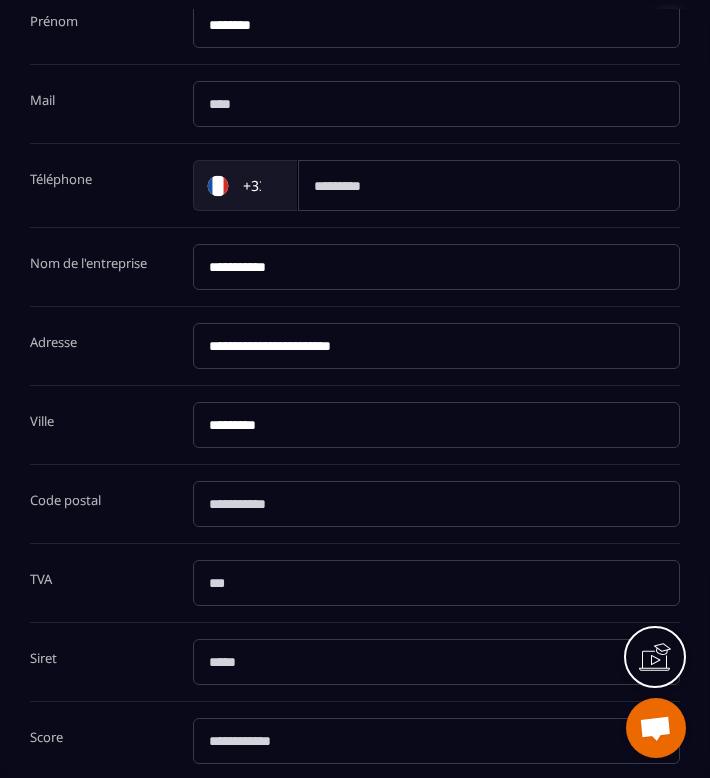 scroll, scrollTop: 339, scrollLeft: 0, axis: vertical 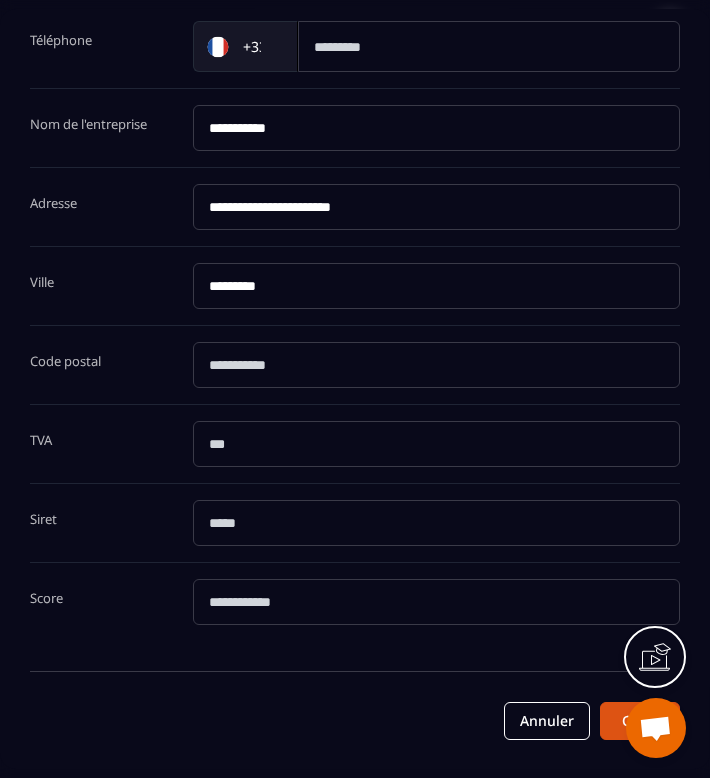 click at bounding box center (437, 365) 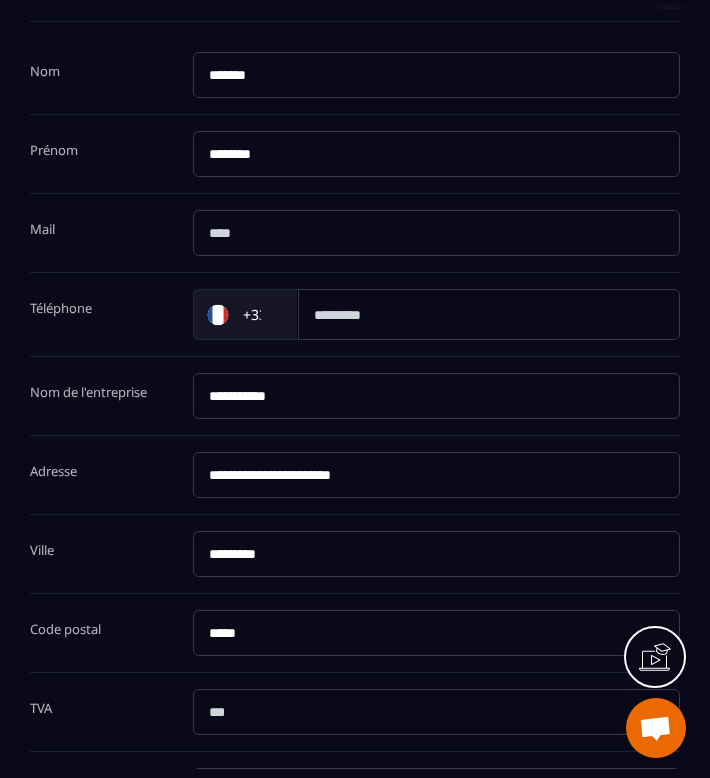 scroll, scrollTop: 70, scrollLeft: 0, axis: vertical 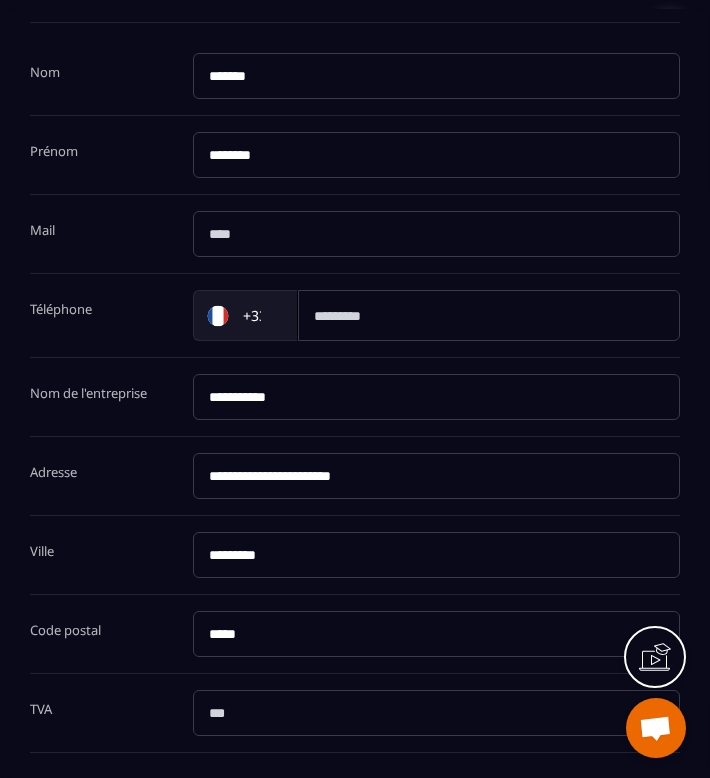 type on "*****" 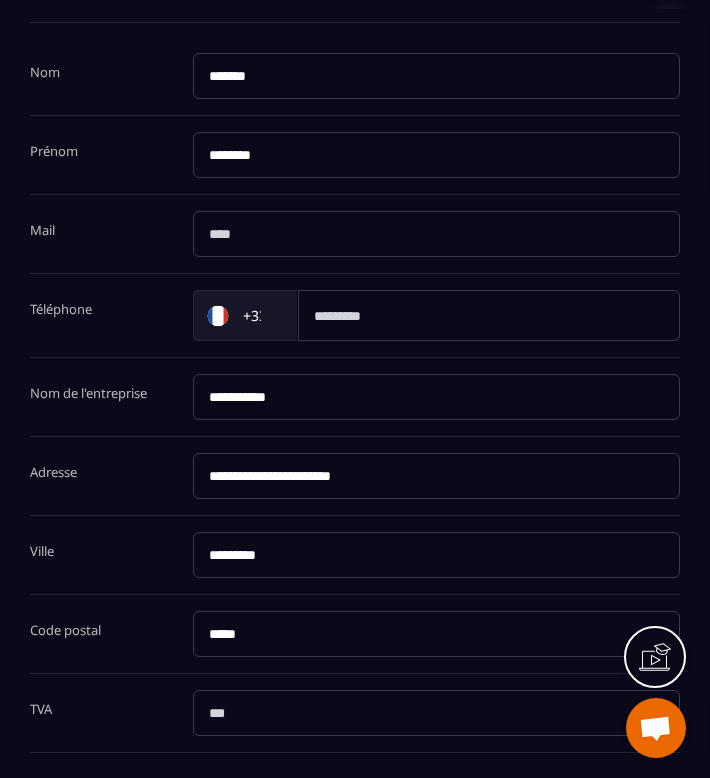 click at bounding box center (489, 315) 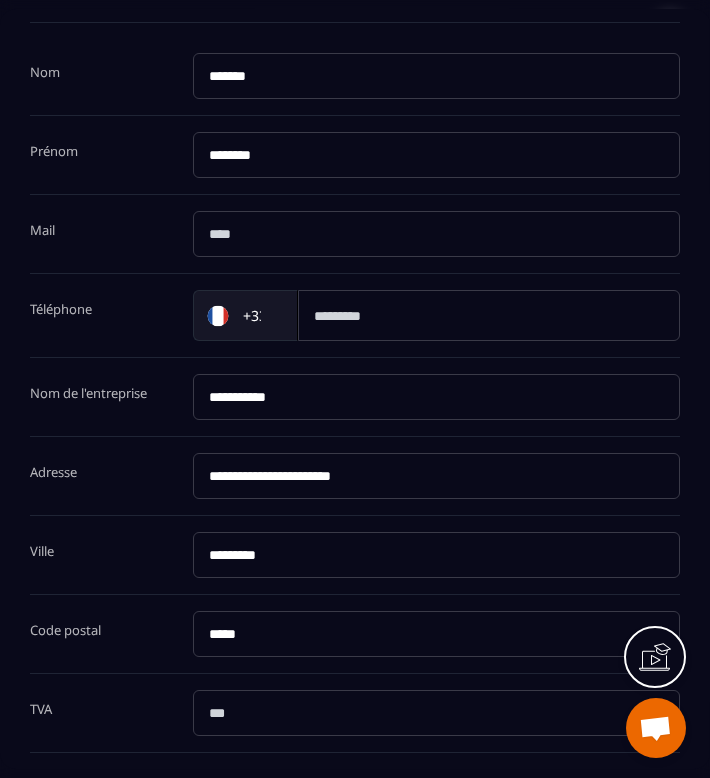 paste on "**********" 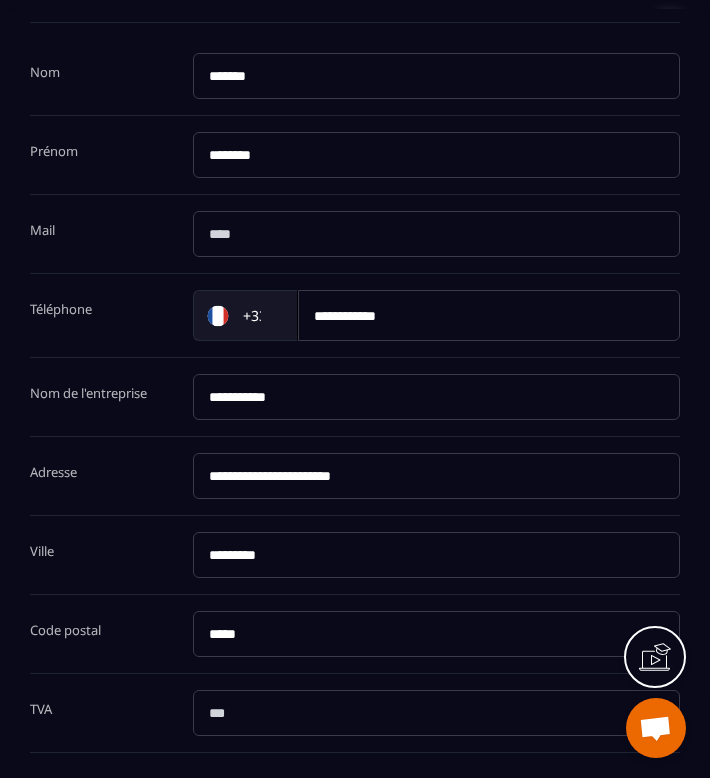 click on "**********" at bounding box center [489, 315] 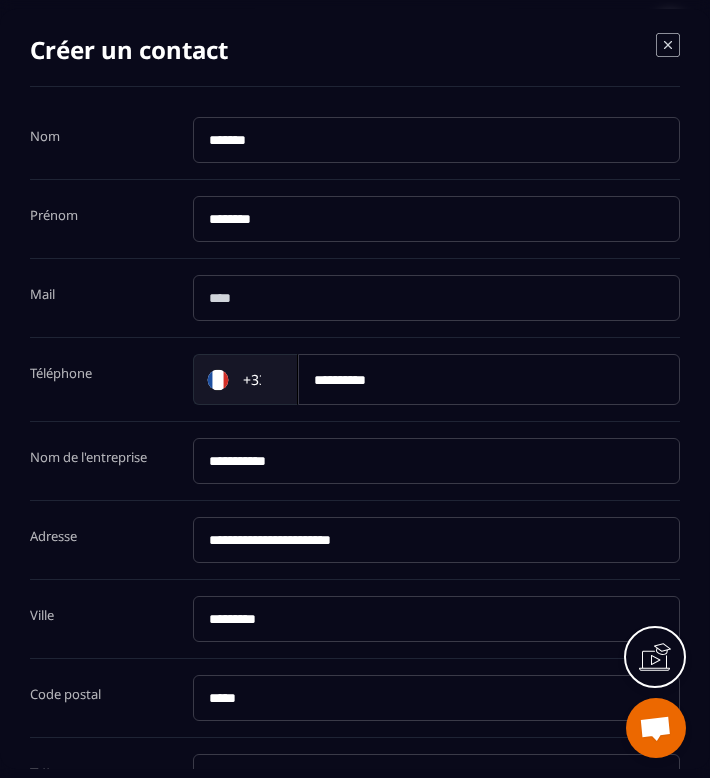 scroll, scrollTop: 0, scrollLeft: 0, axis: both 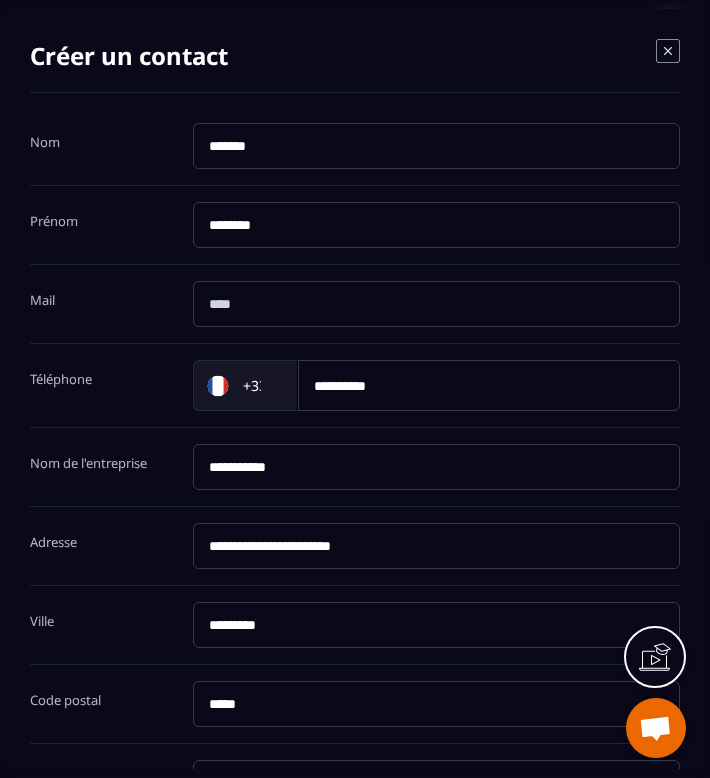type on "*********" 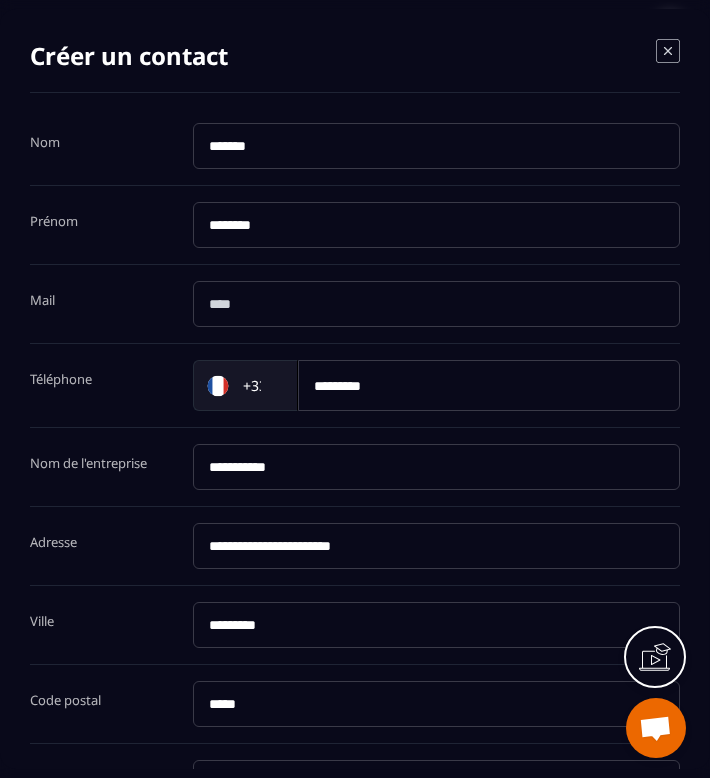 click 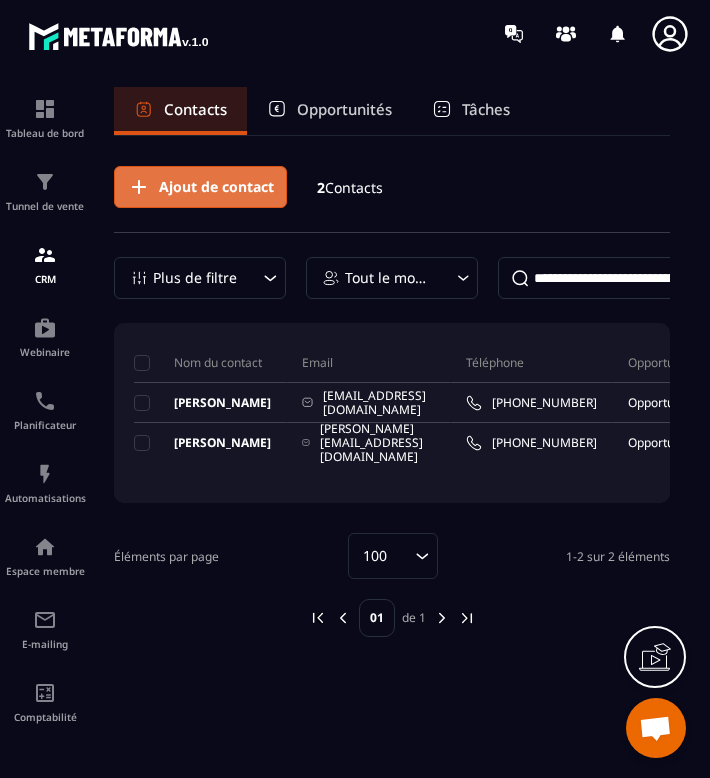 click on "Ajout de contact" at bounding box center [216, 187] 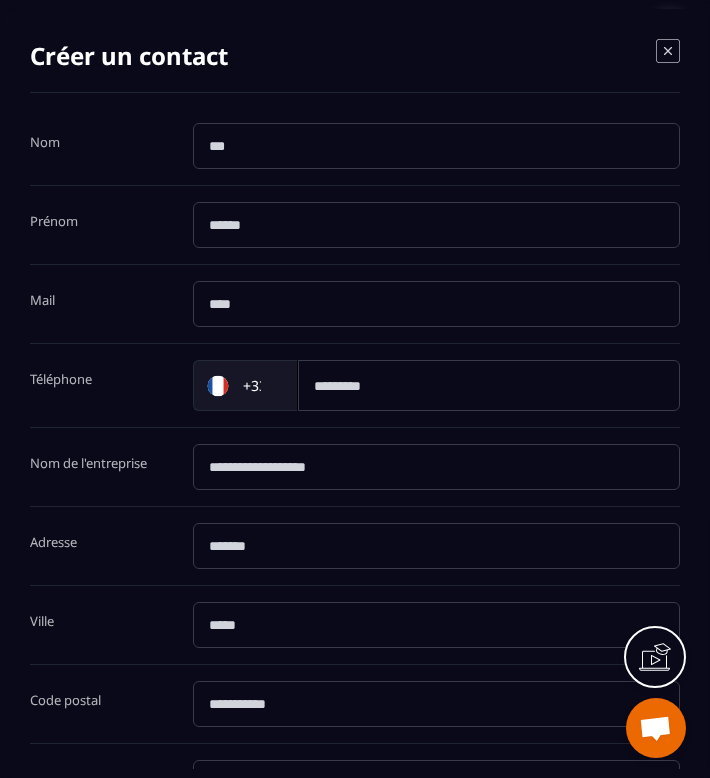 click at bounding box center [437, 146] 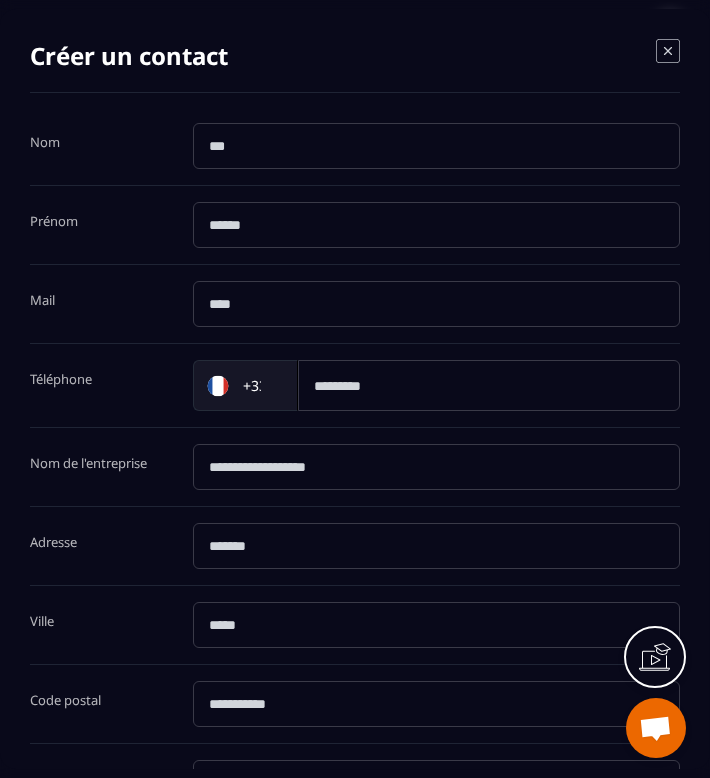 type on "*******" 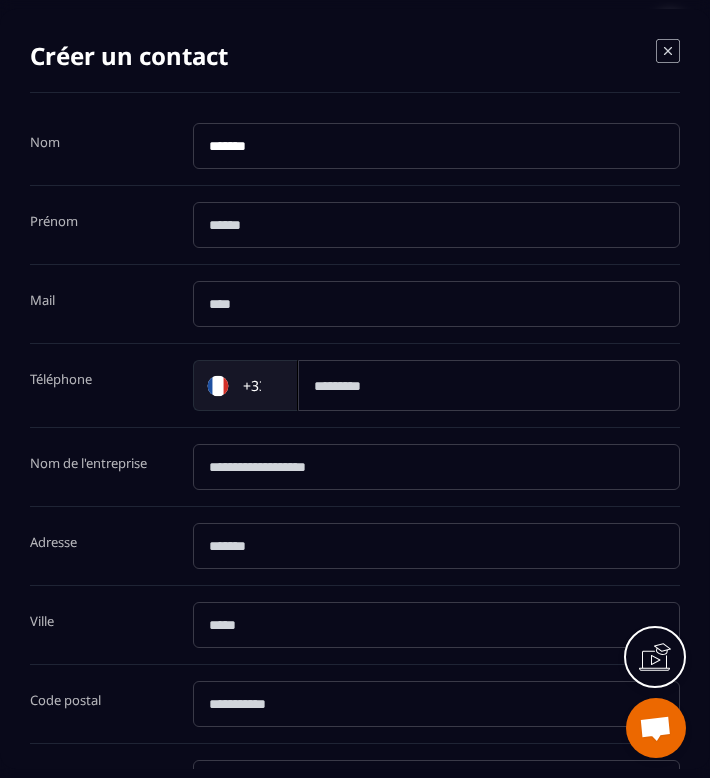 type on "********" 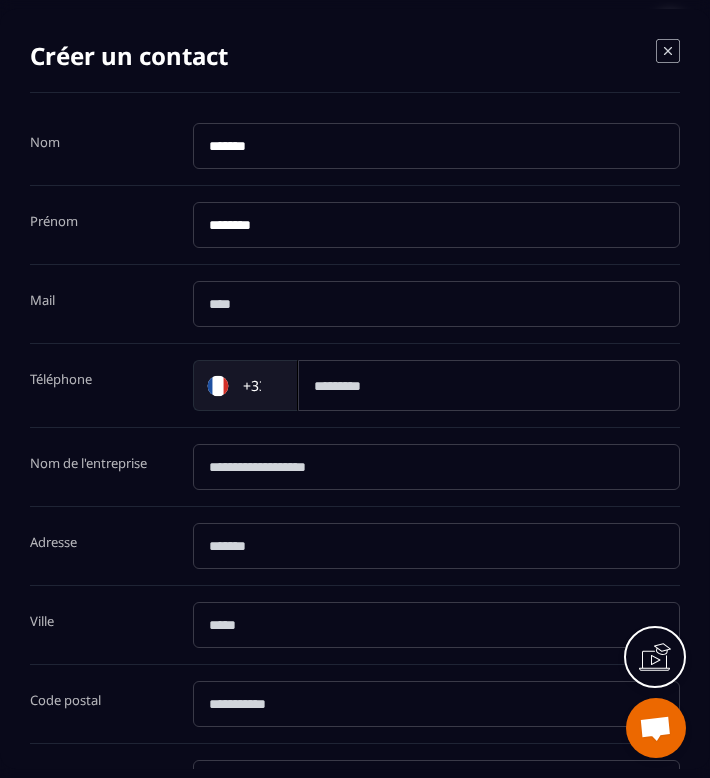 type on "**********" 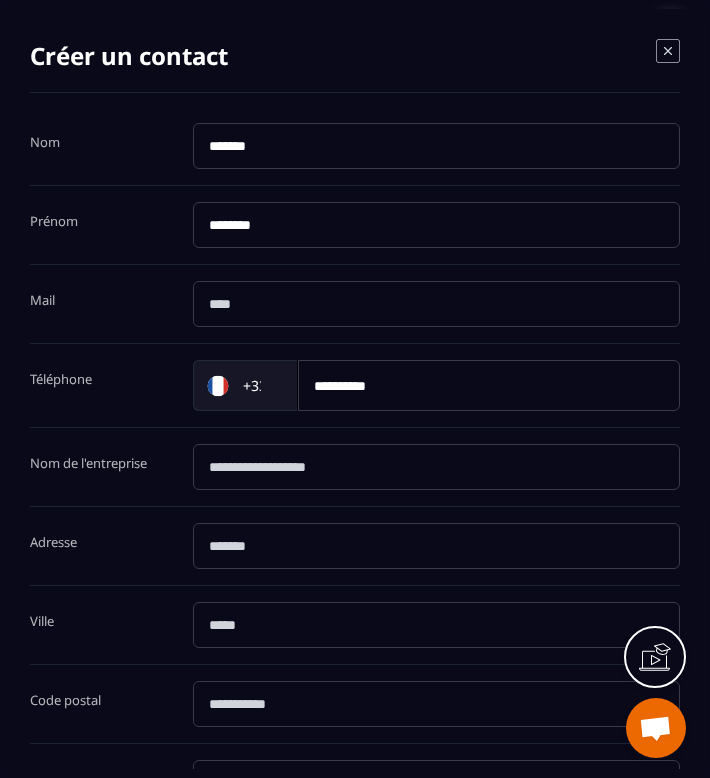 type on "**********" 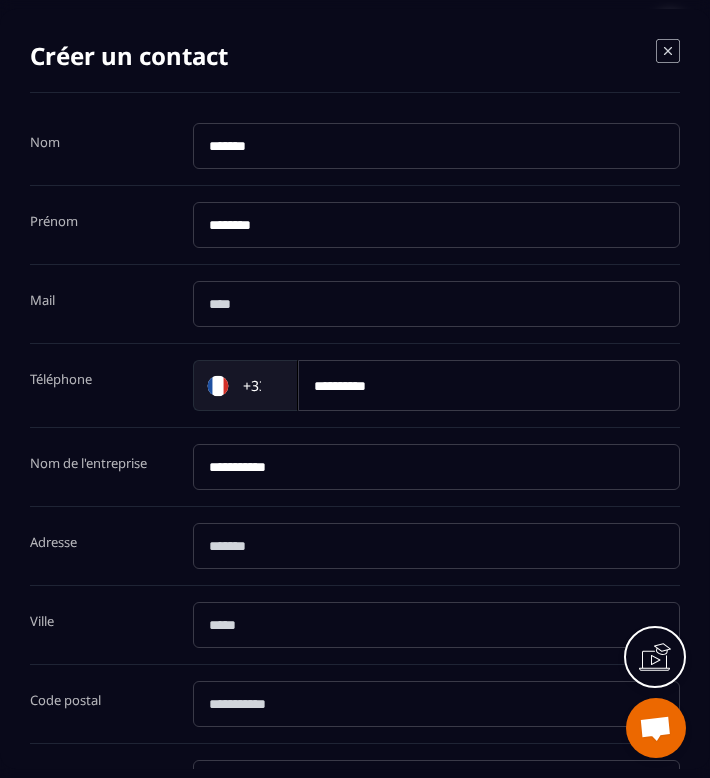 type on "**********" 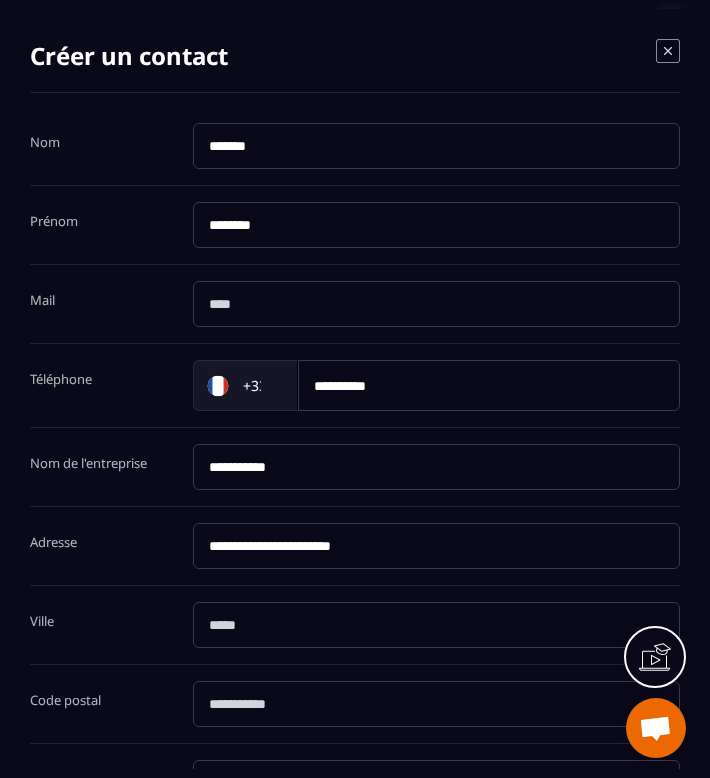 type on "*********" 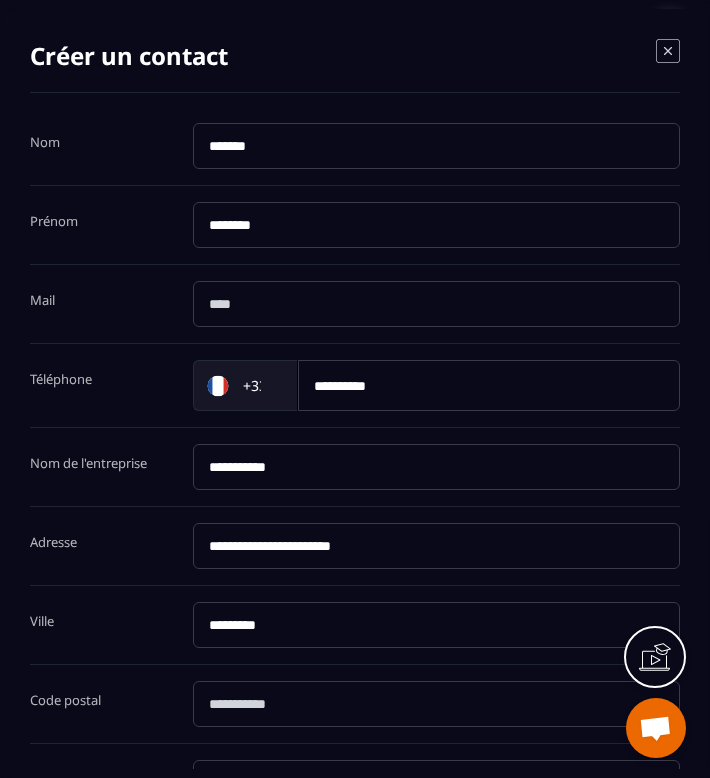 type on "*****" 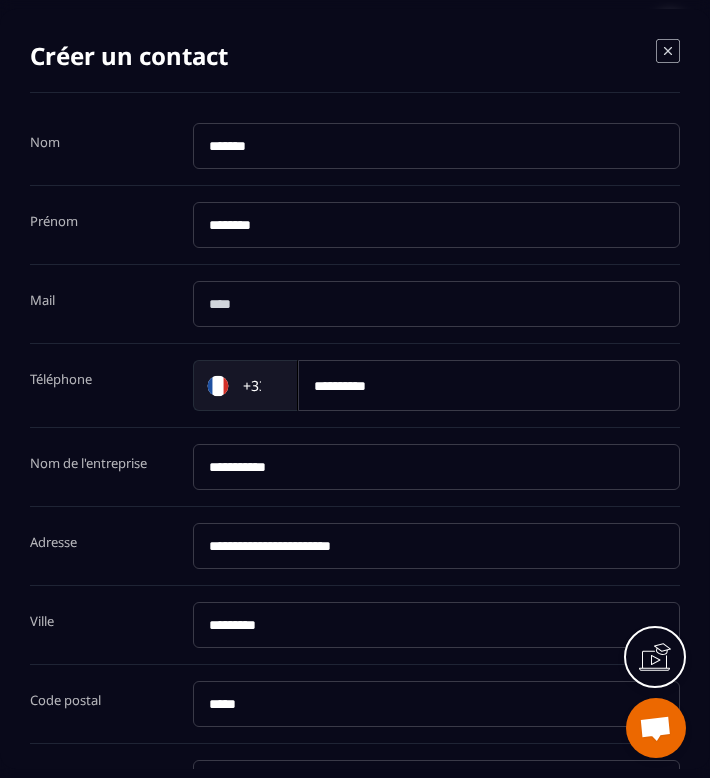 type on "*********" 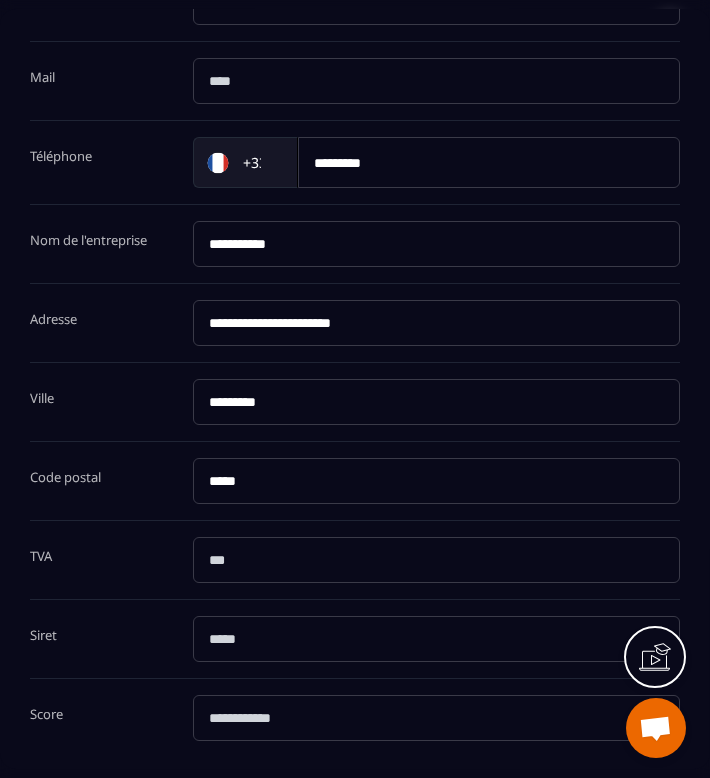 scroll, scrollTop: 339, scrollLeft: 0, axis: vertical 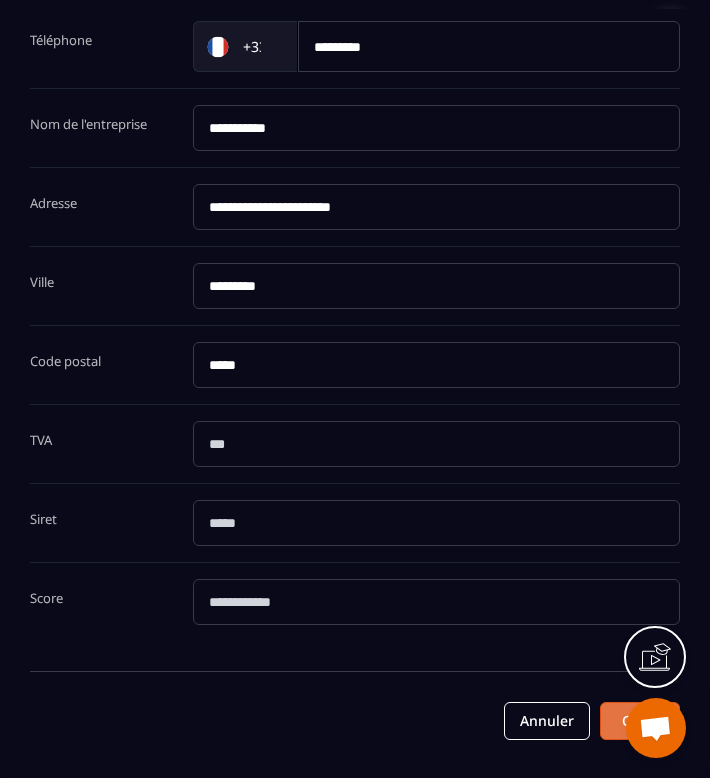 click on "Créer" at bounding box center [640, 721] 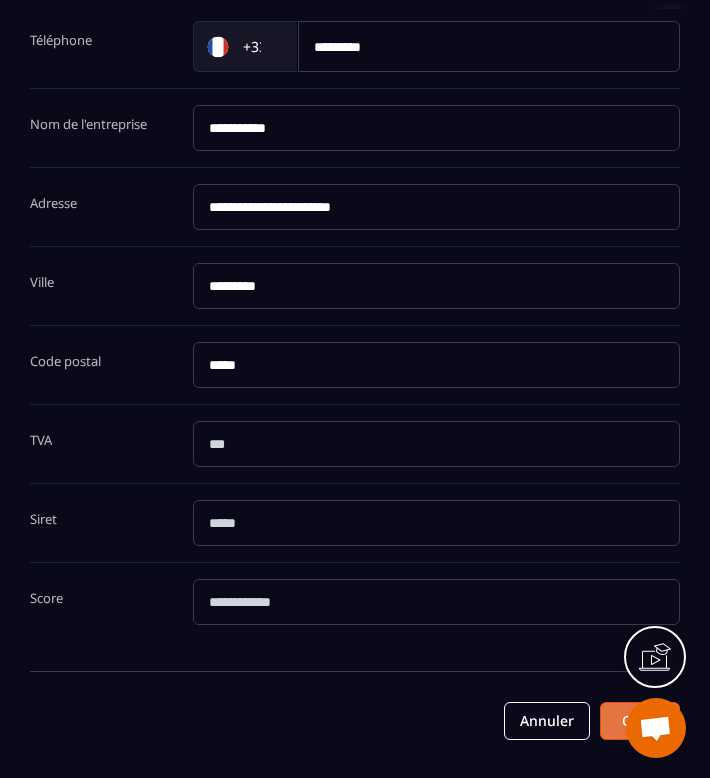click on "Créer" at bounding box center [640, 721] 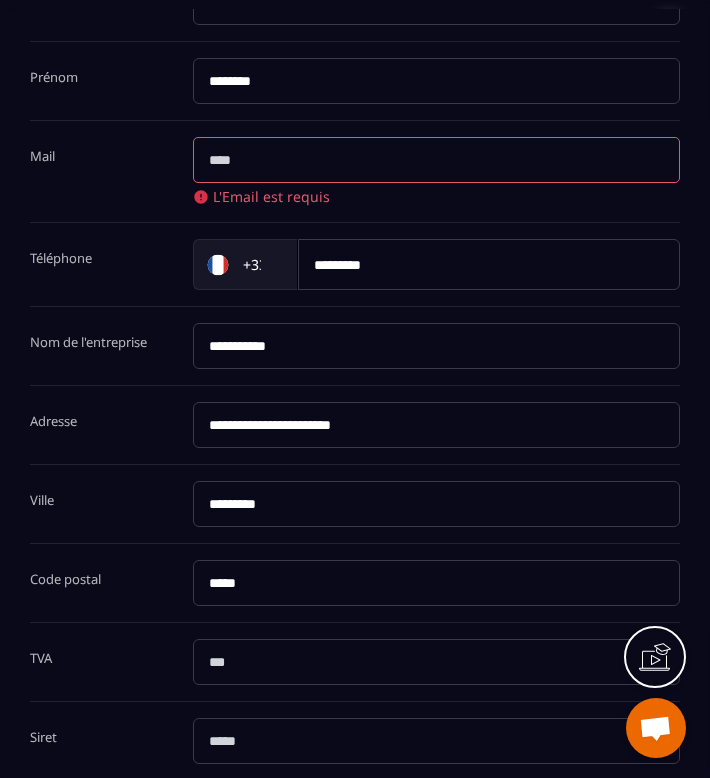 scroll, scrollTop: 141, scrollLeft: 0, axis: vertical 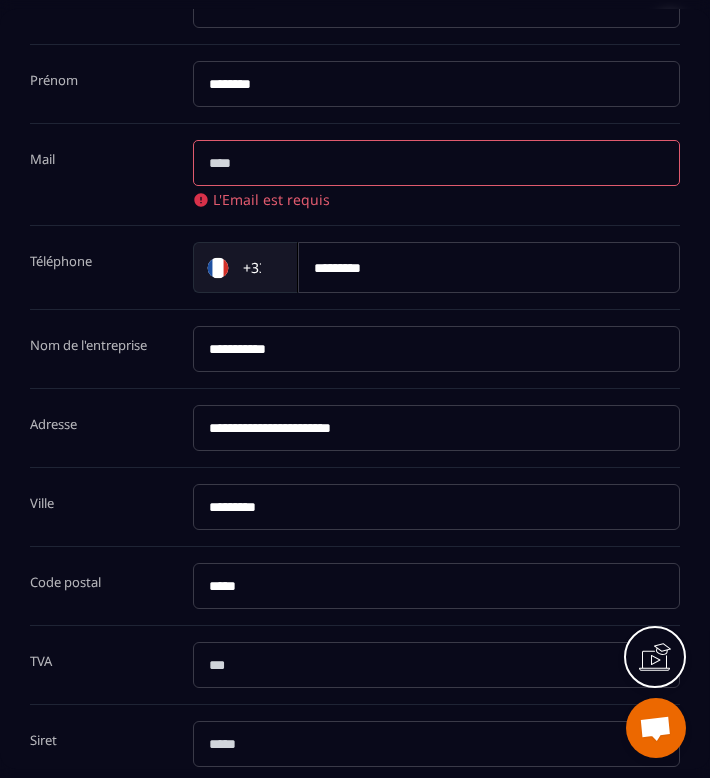 click at bounding box center (437, 163) 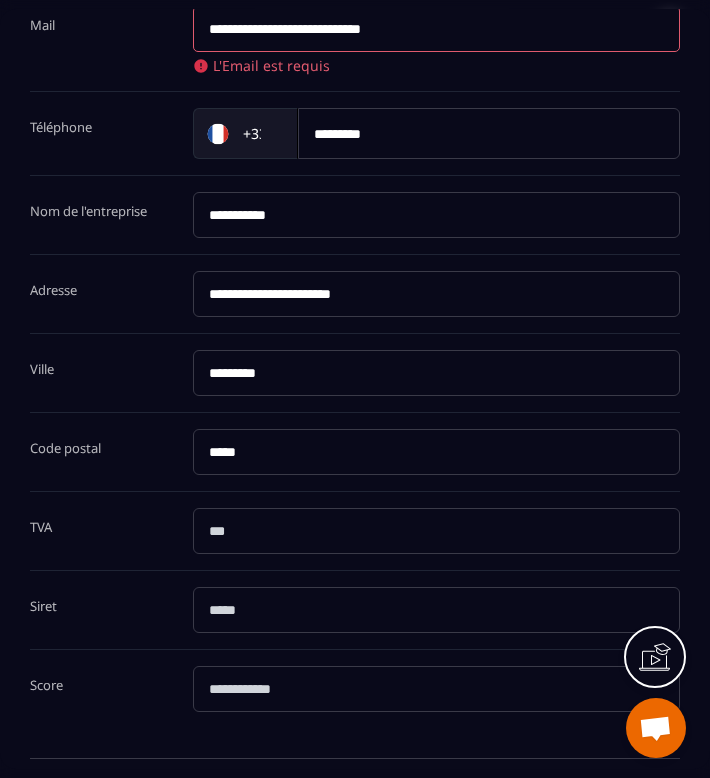 scroll, scrollTop: 362, scrollLeft: 0, axis: vertical 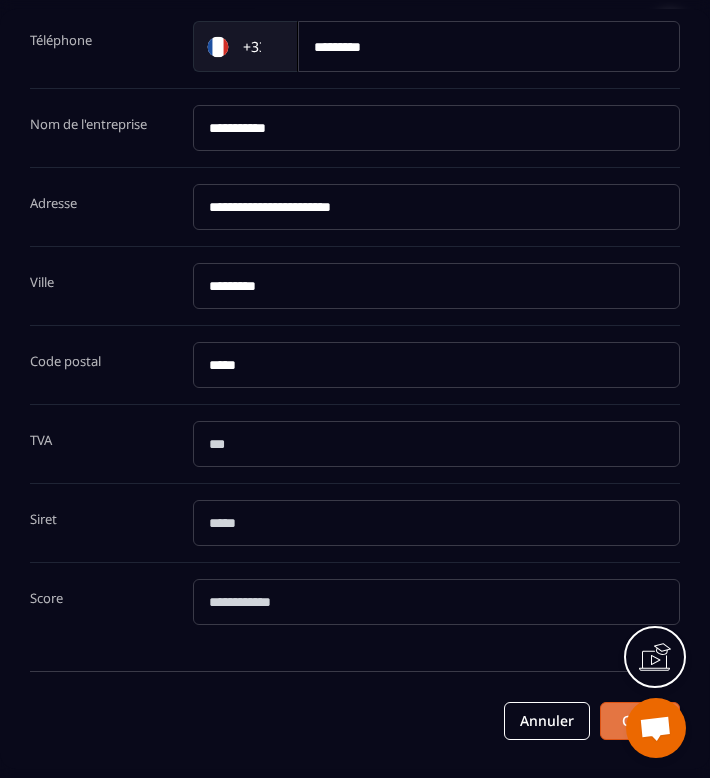 type on "**********" 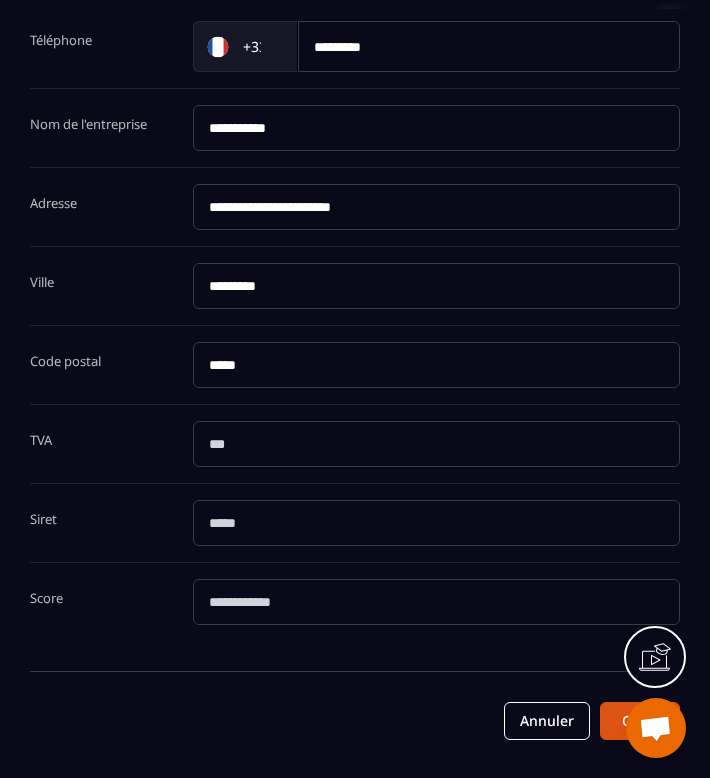 click on "Créer" at bounding box center (640, 721) 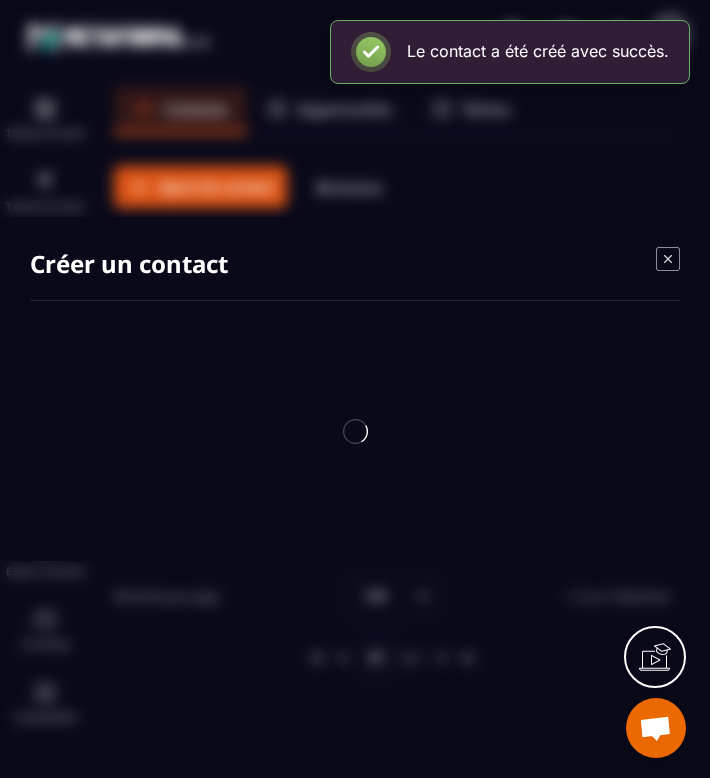 scroll, scrollTop: 0, scrollLeft: 0, axis: both 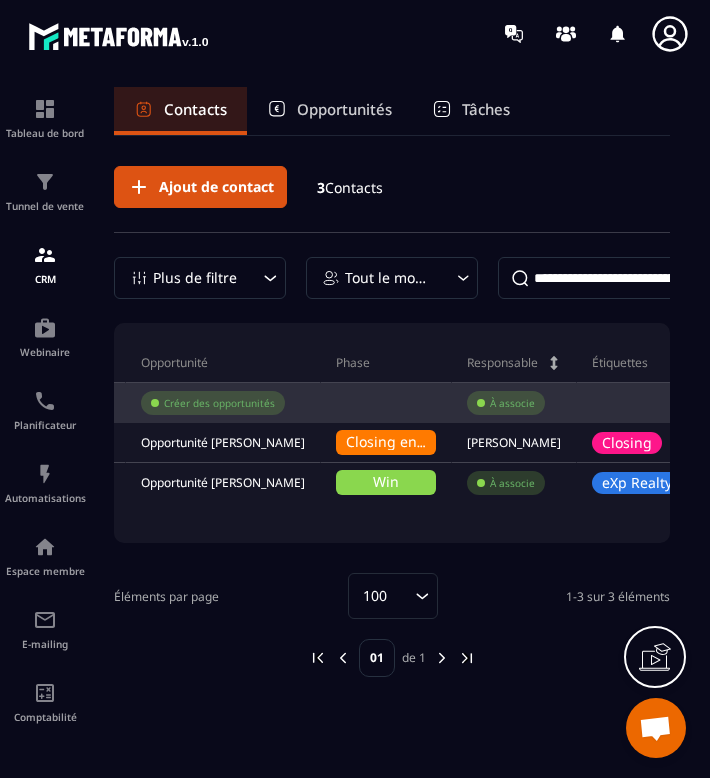 click on "Créer des opportunités" at bounding box center (219, 403) 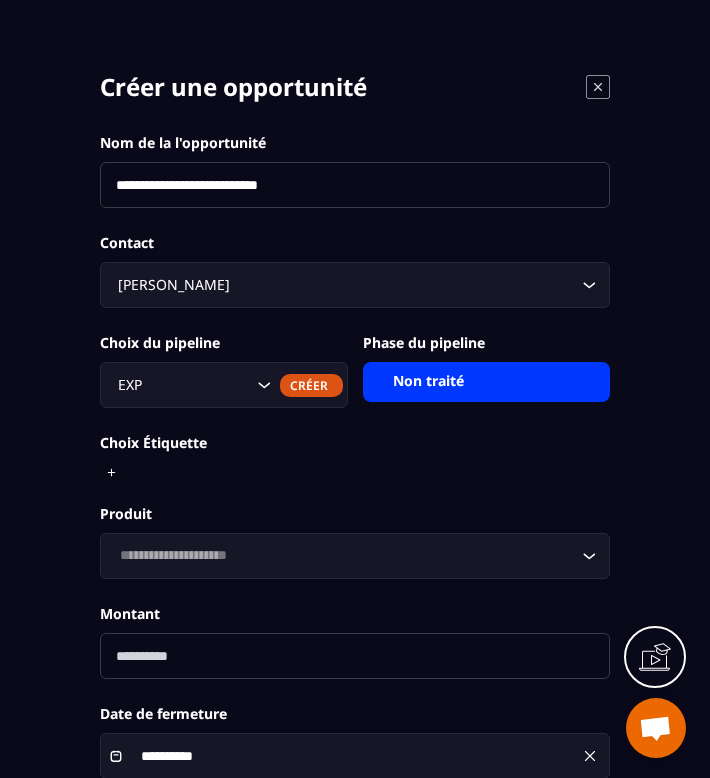 click 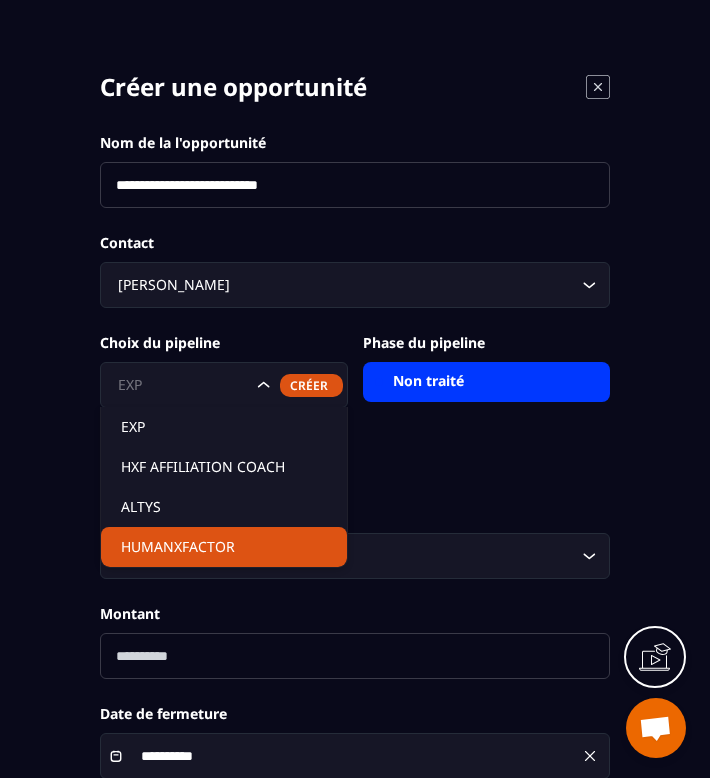 click on "HUMANXFACTOR" 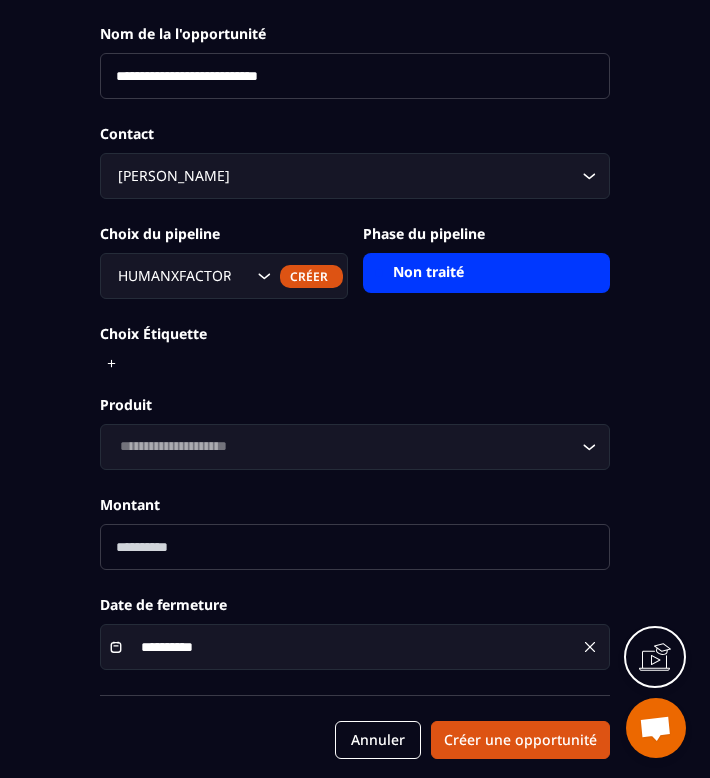 scroll, scrollTop: 129, scrollLeft: 0, axis: vertical 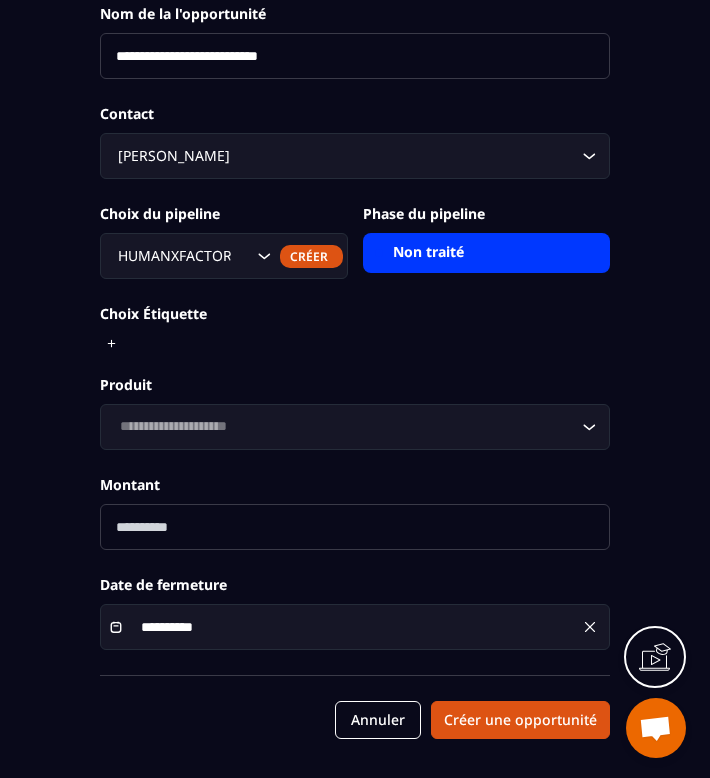 click 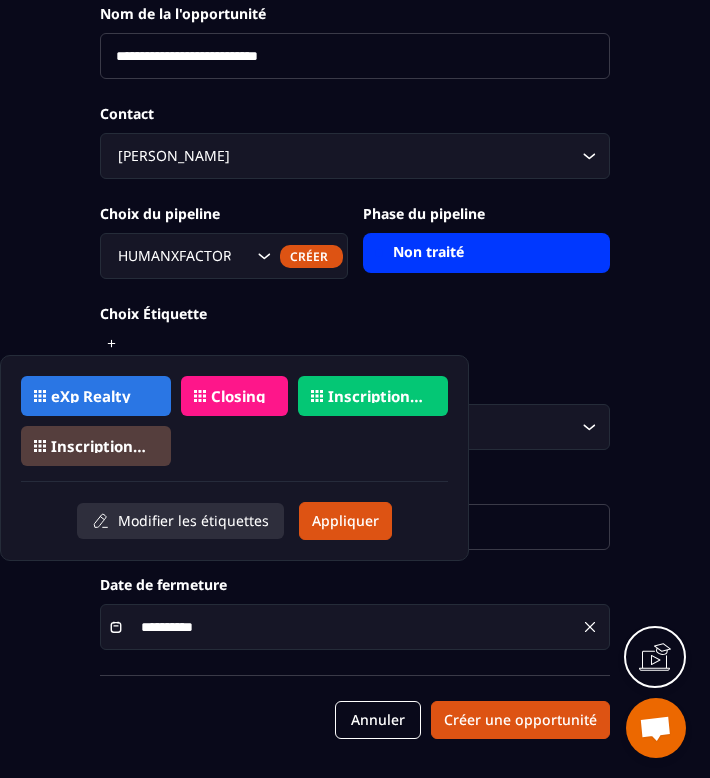 click on "Modifier les étiquettes" at bounding box center [180, 521] 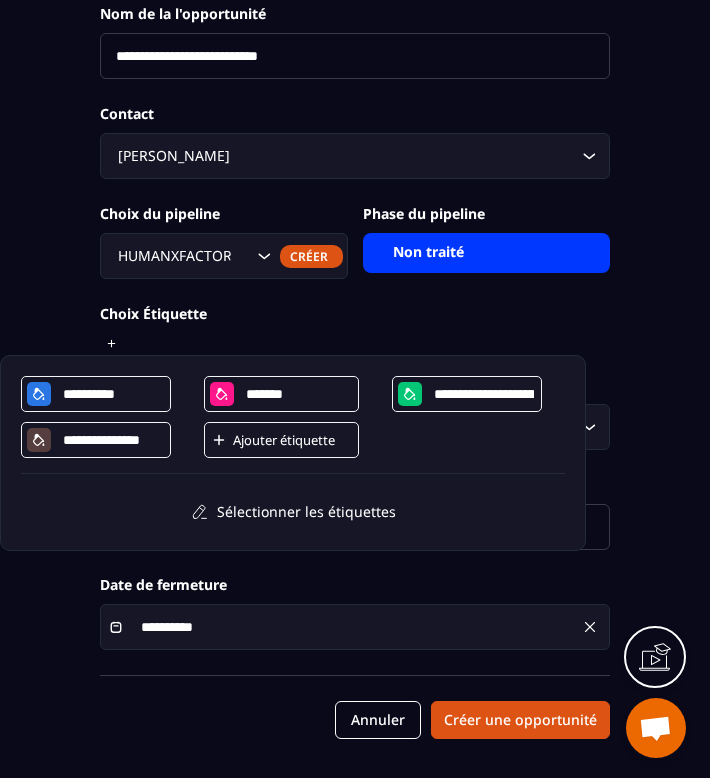 click on "Ajouter étiquette" at bounding box center [293, 440] 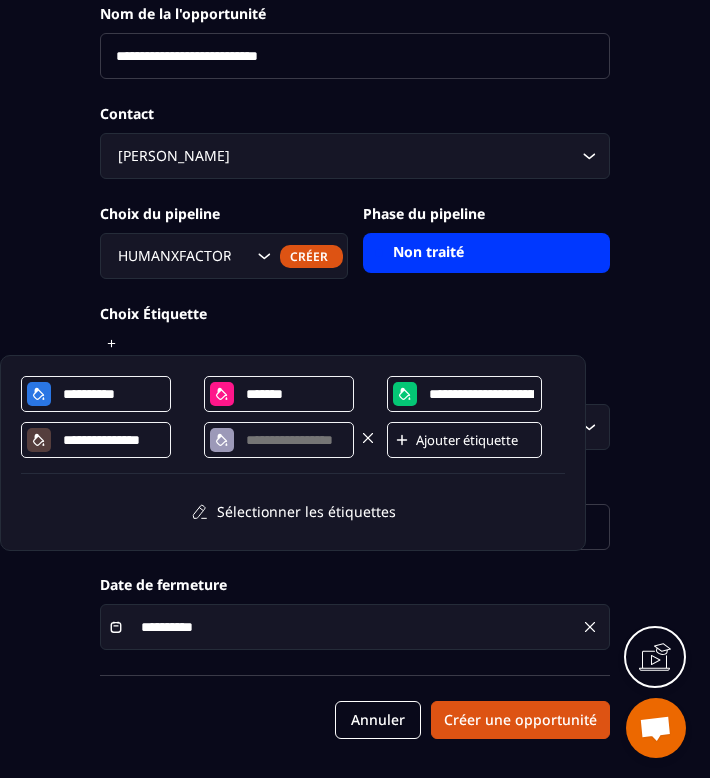 click at bounding box center (296, 440) 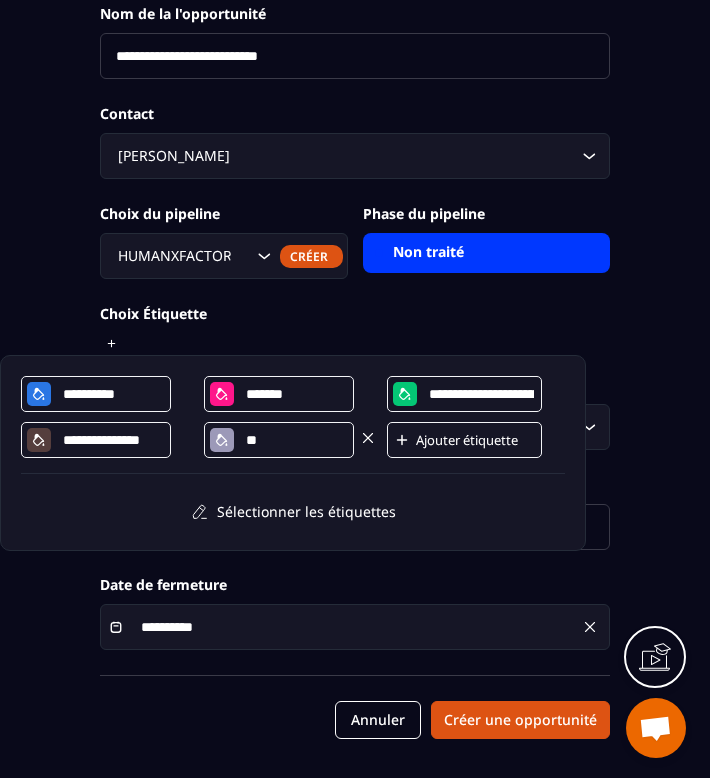 type on "*" 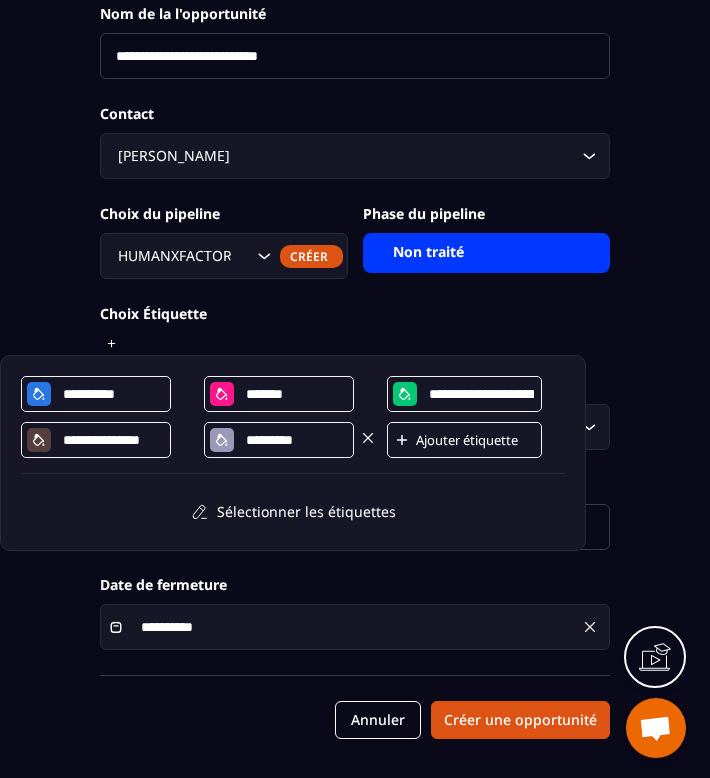 type on "*********" 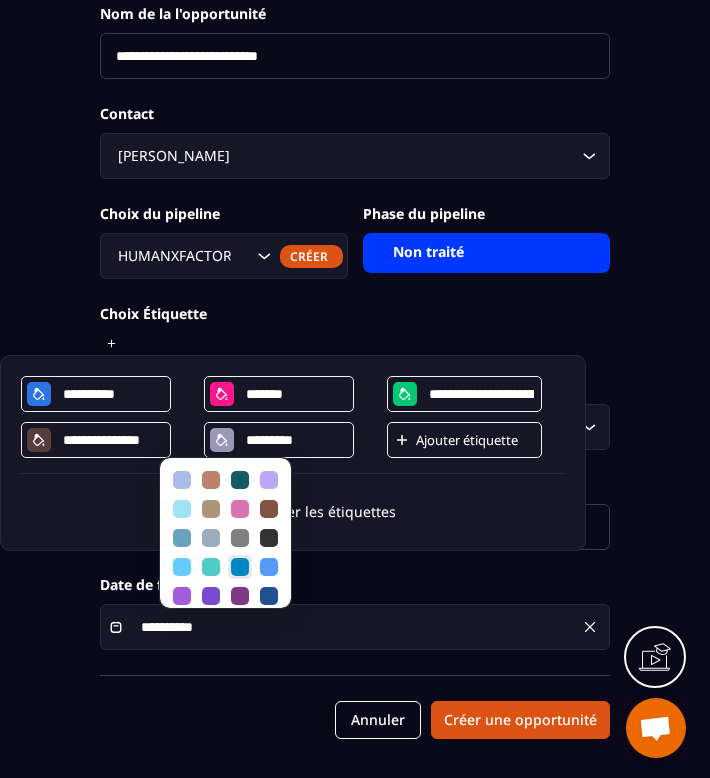 scroll, scrollTop: 126, scrollLeft: 0, axis: vertical 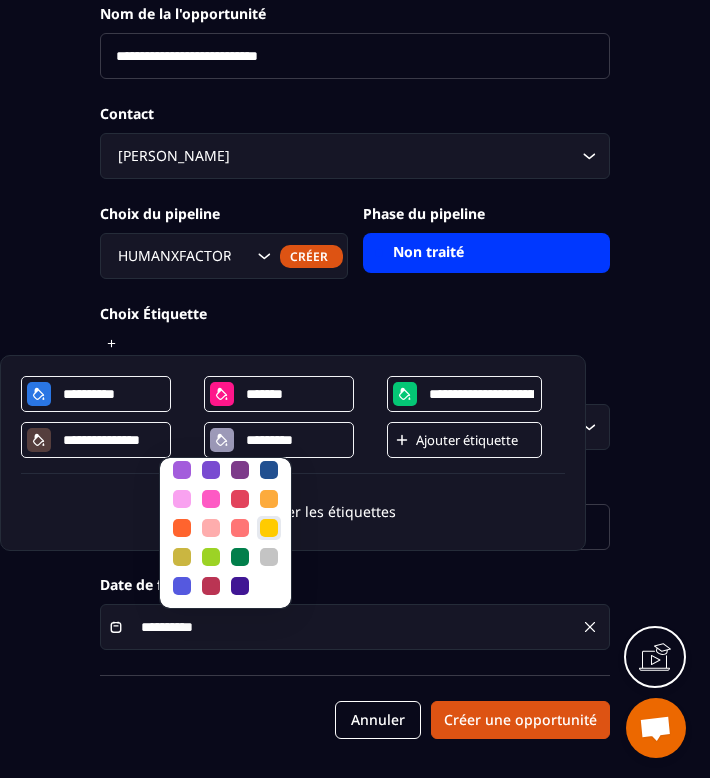 click at bounding box center [269, 528] 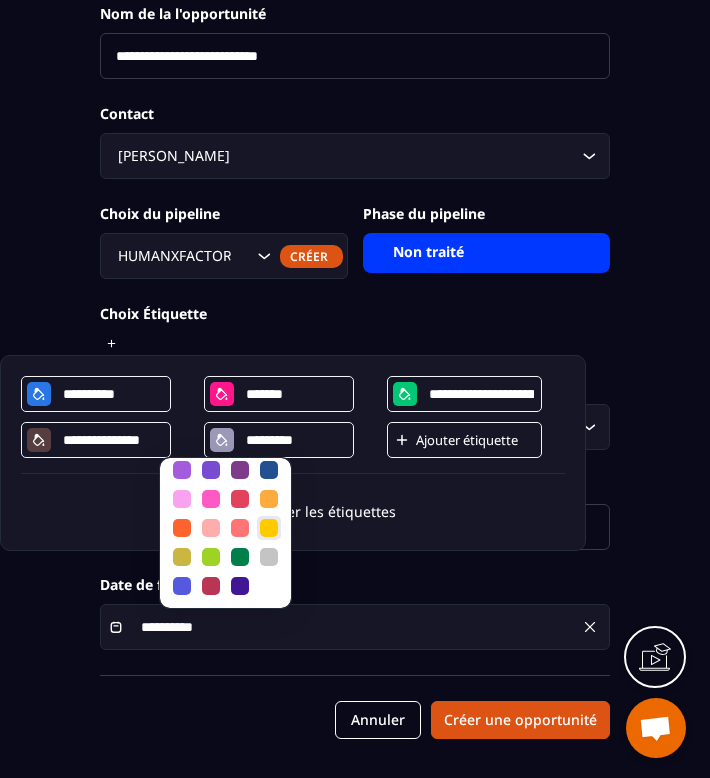 click at bounding box center (269, 528) 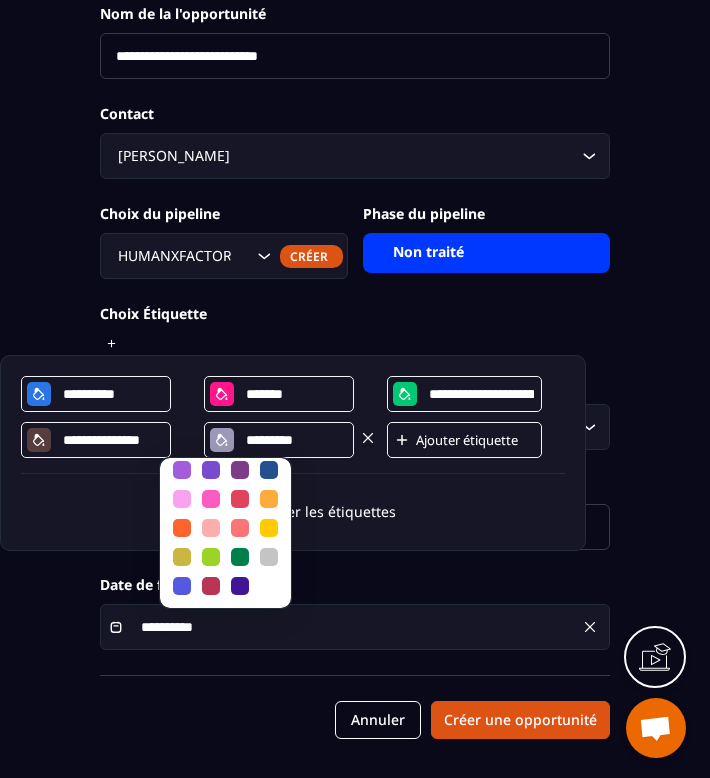 click 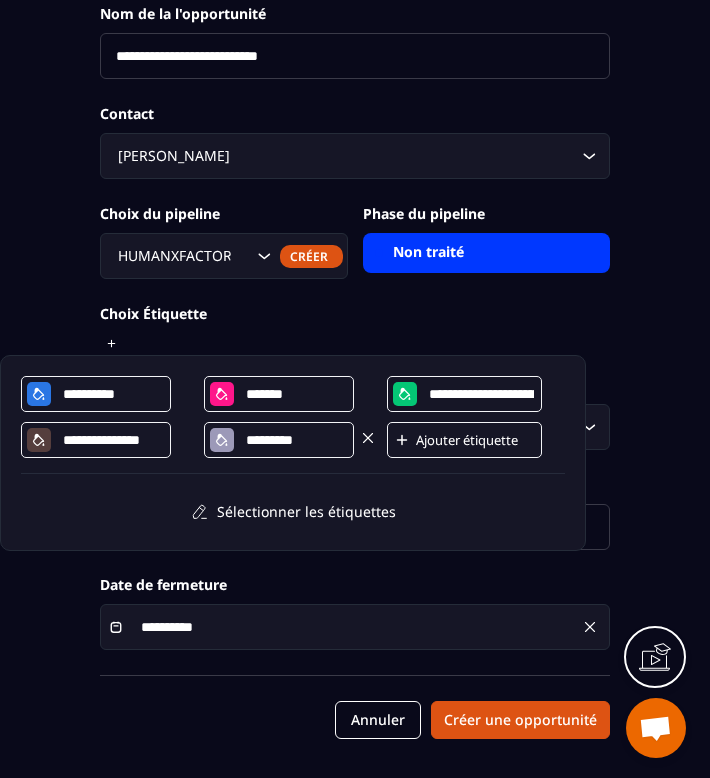 click 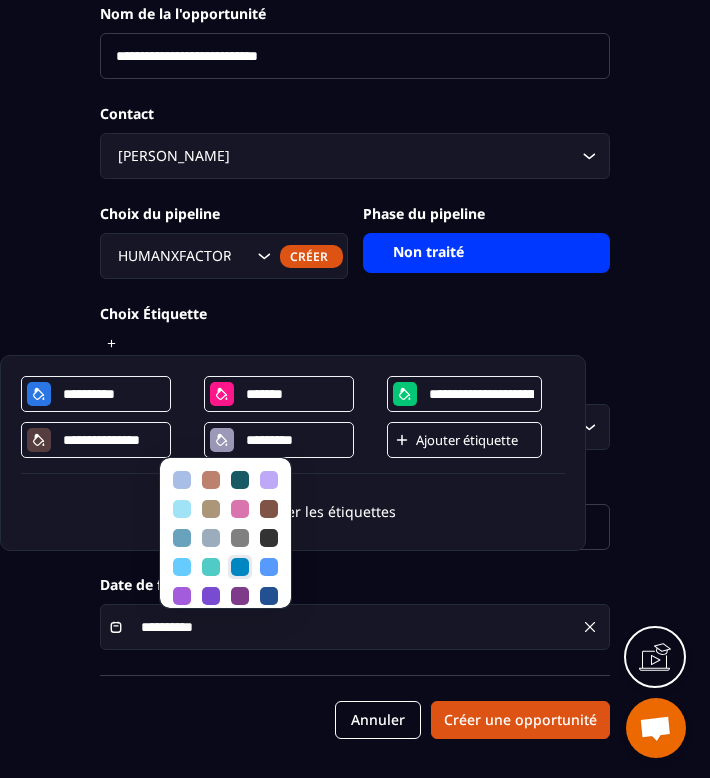 scroll, scrollTop: 126, scrollLeft: 0, axis: vertical 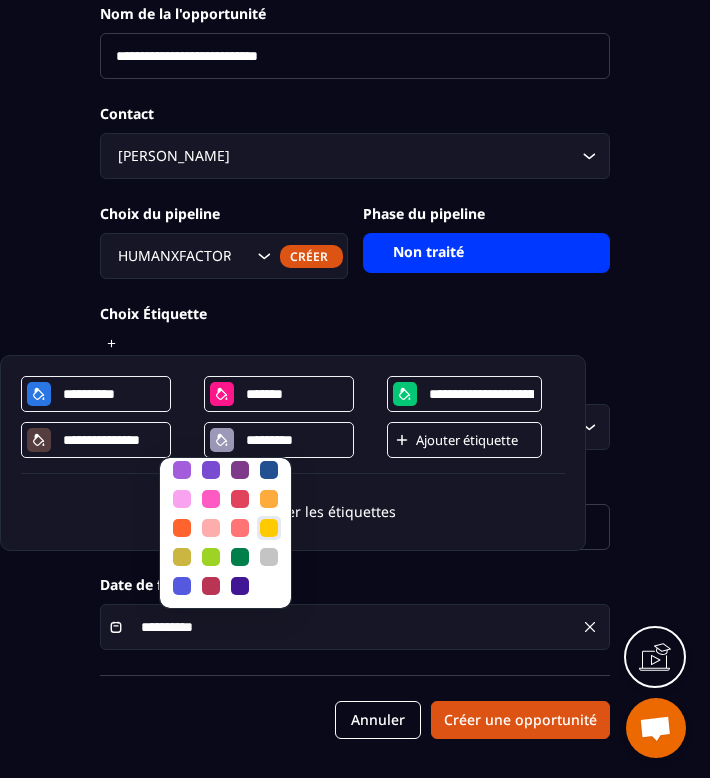 click at bounding box center (269, 528) 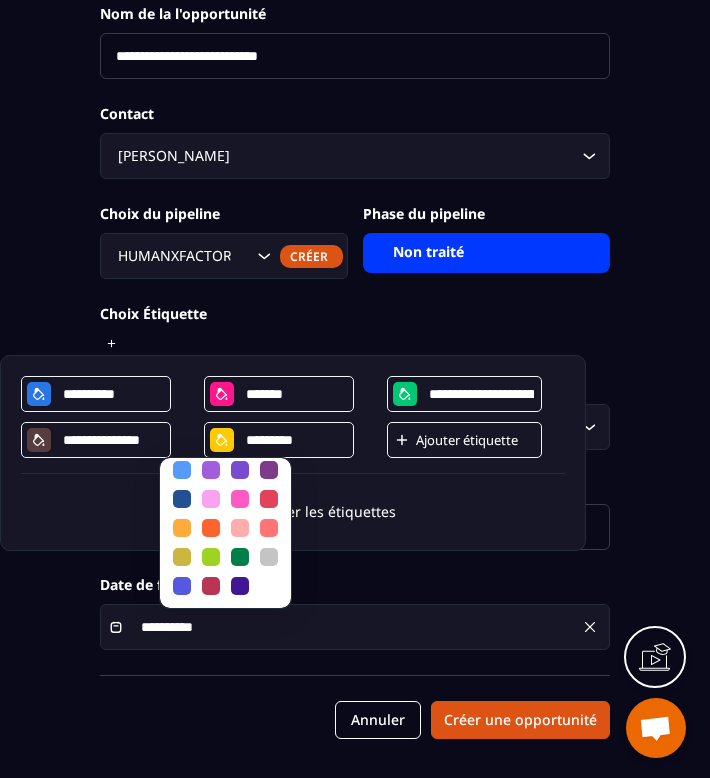 click on "**********" at bounding box center [355, 325] 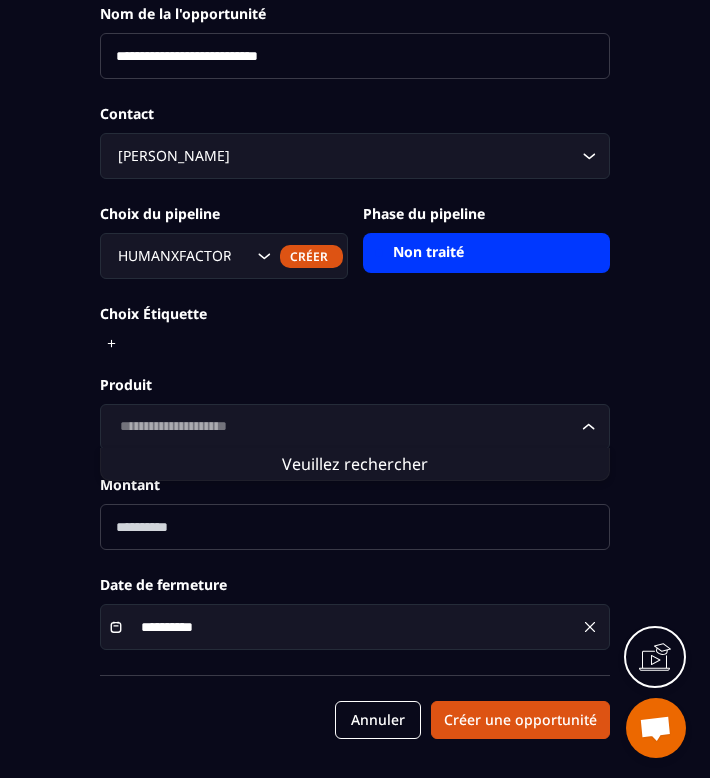 click 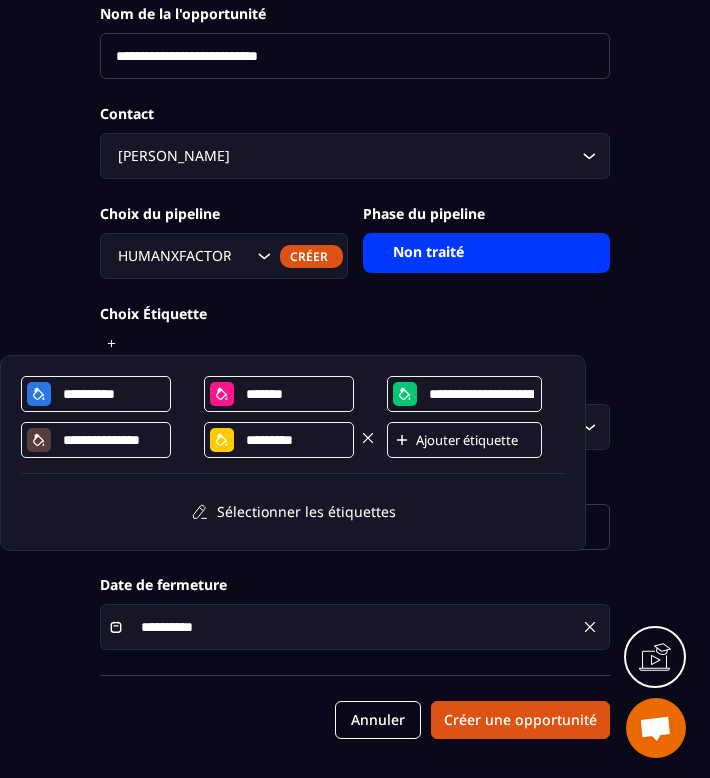 click on "*********" at bounding box center (296, 440) 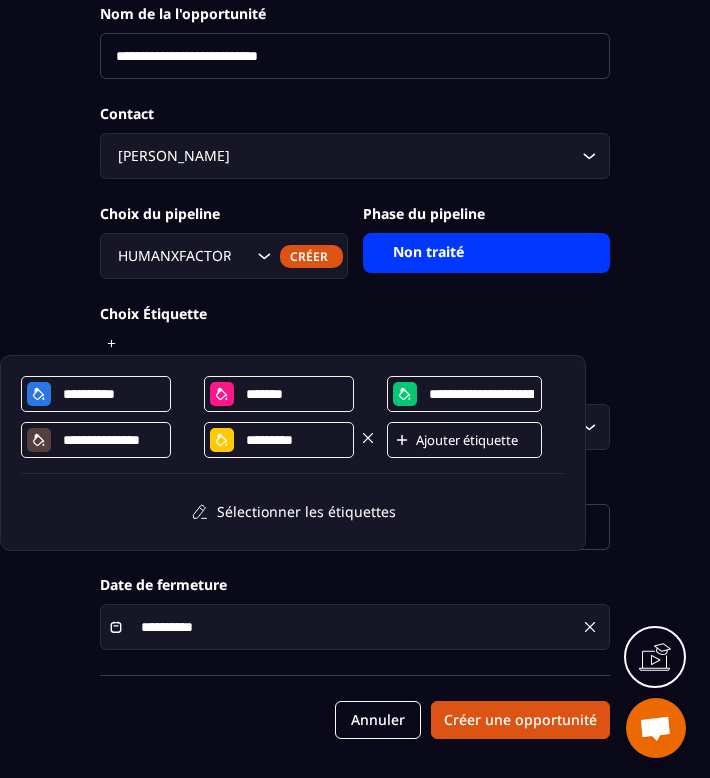 click 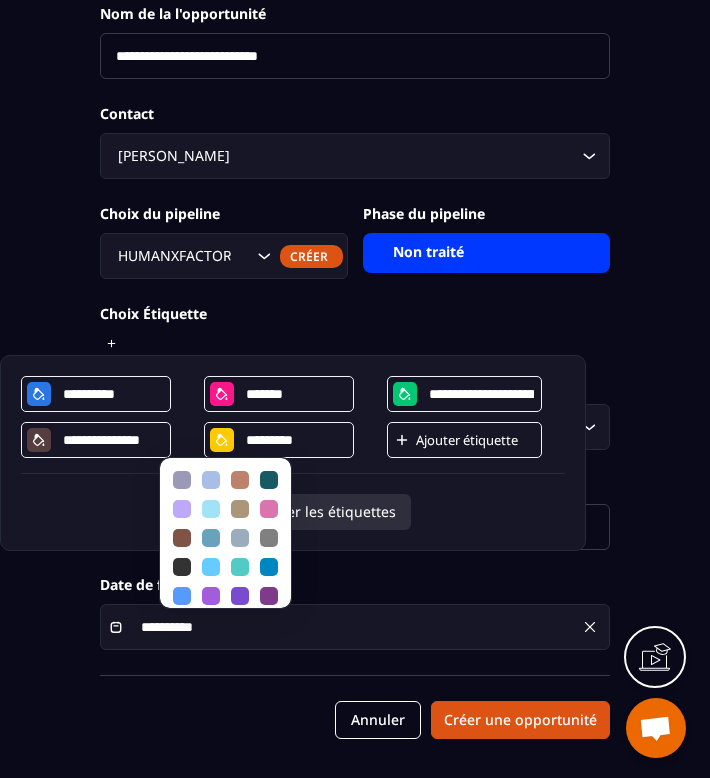click on "Sélectionner les étiquettes" at bounding box center [293, 512] 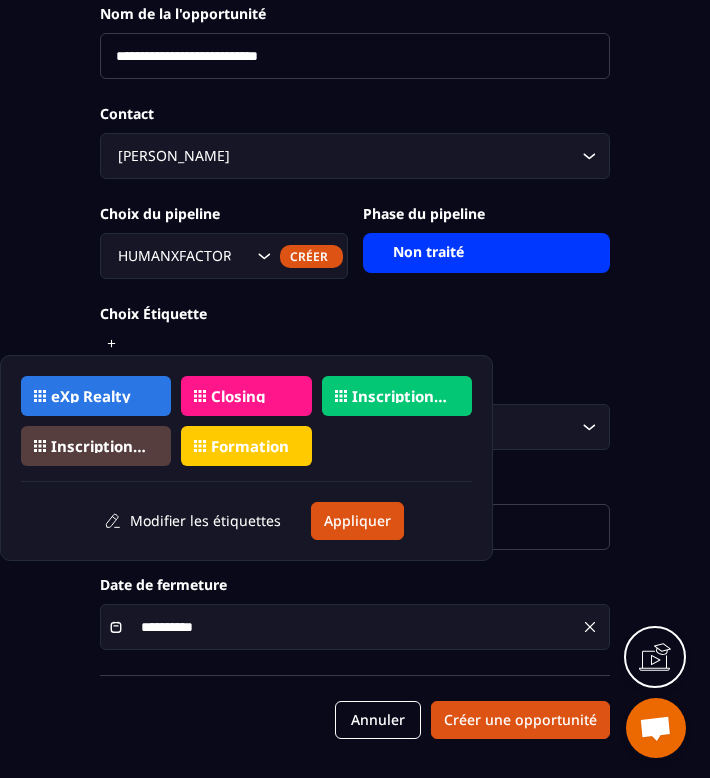 click on "Formation" 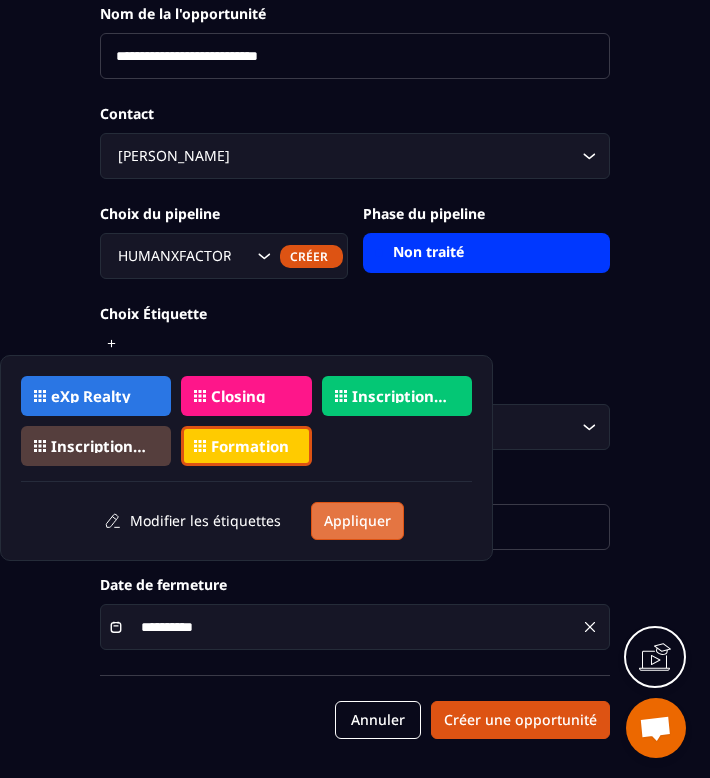 click on "Appliquer" at bounding box center [357, 521] 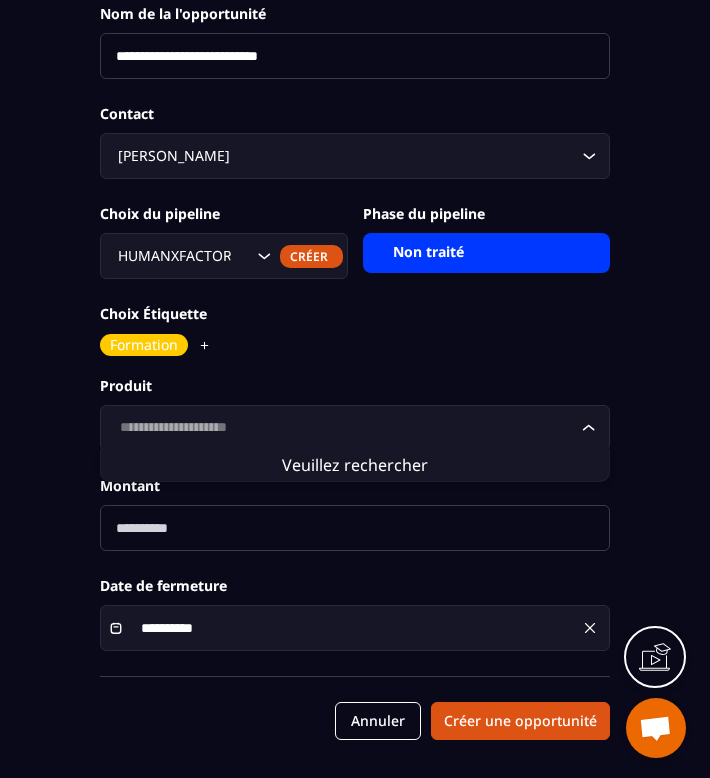 click 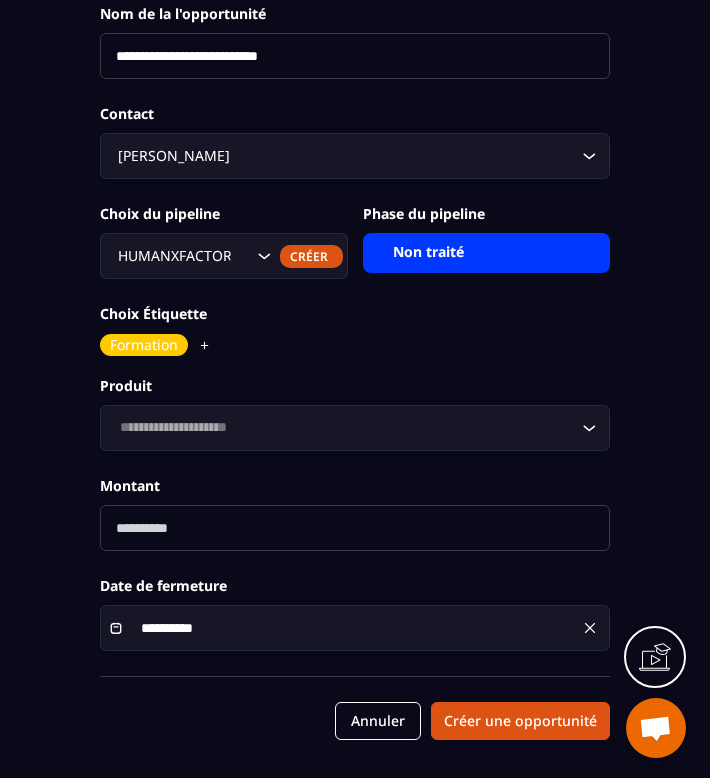 click at bounding box center (355, 528) 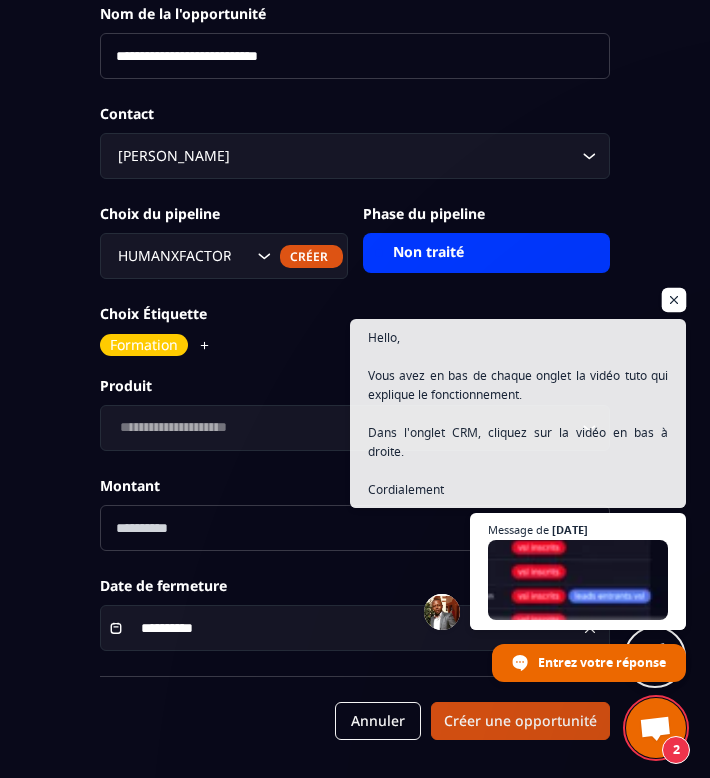 click at bounding box center (674, 300) 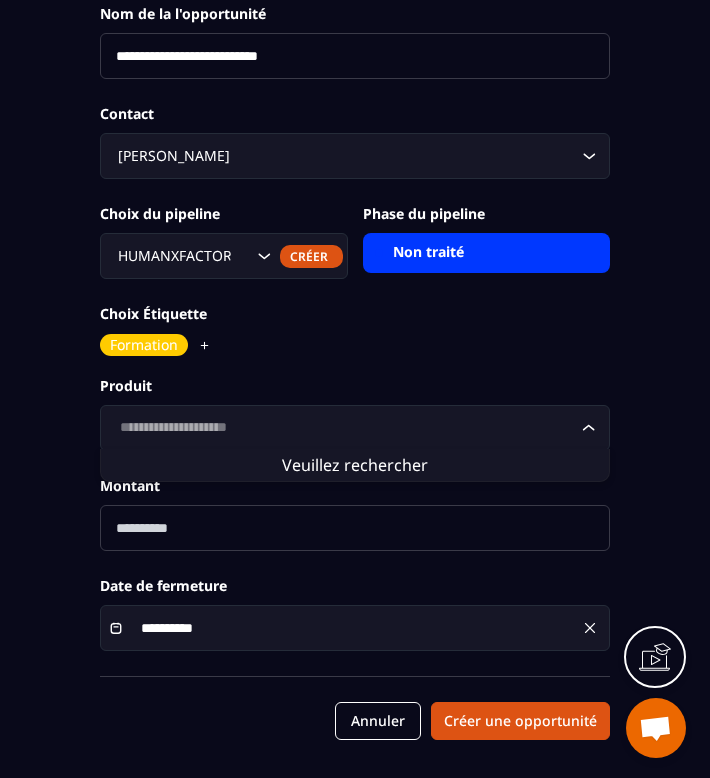 click on "Loading..." 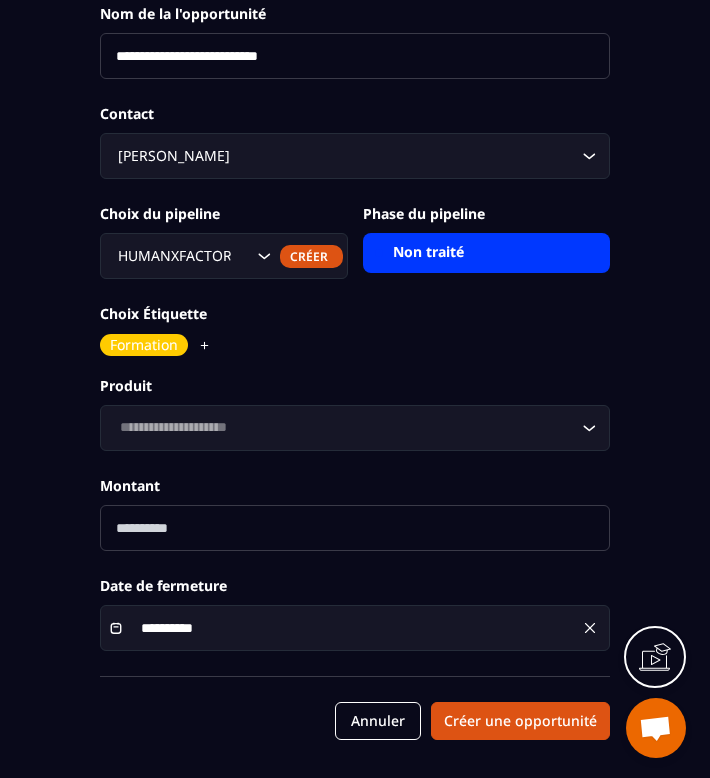 click on "Non traité" at bounding box center (487, 253) 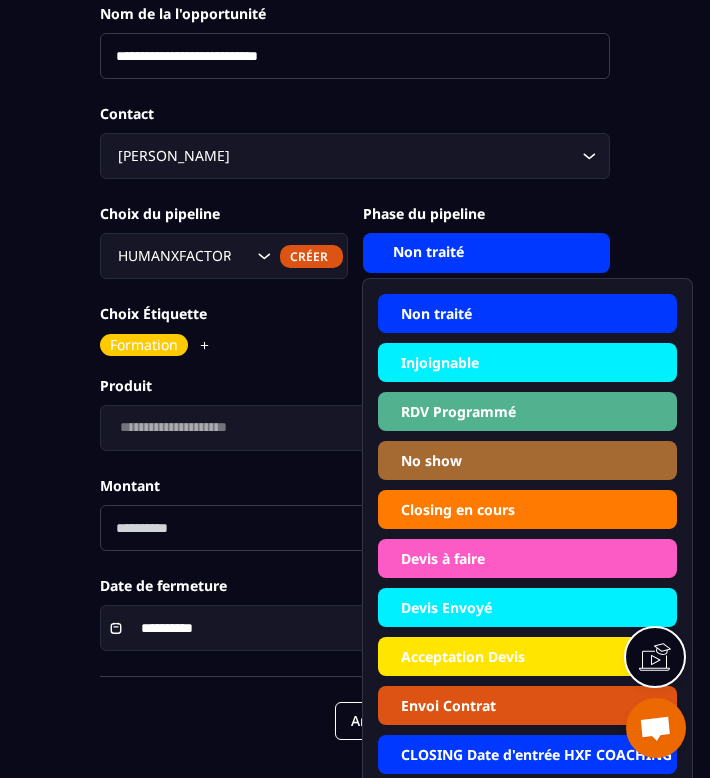 click on "Devis Envoyé" 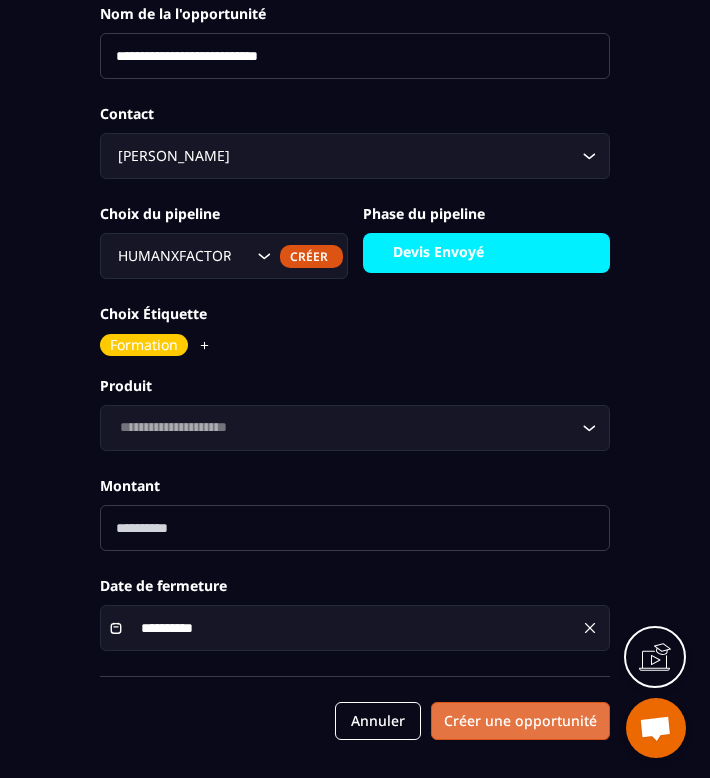 click on "Créer une opportunité" at bounding box center [520, 721] 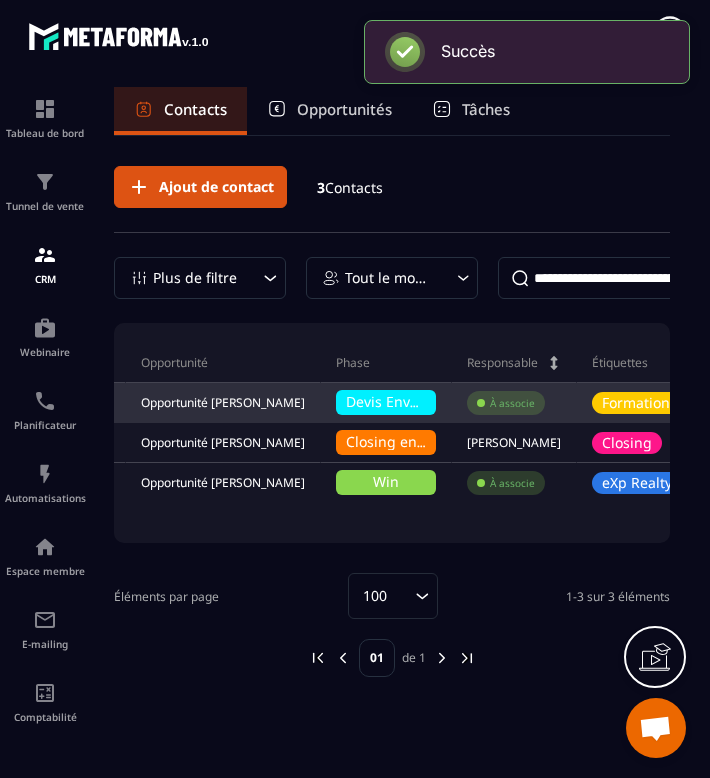 click on "À associe" at bounding box center (512, 403) 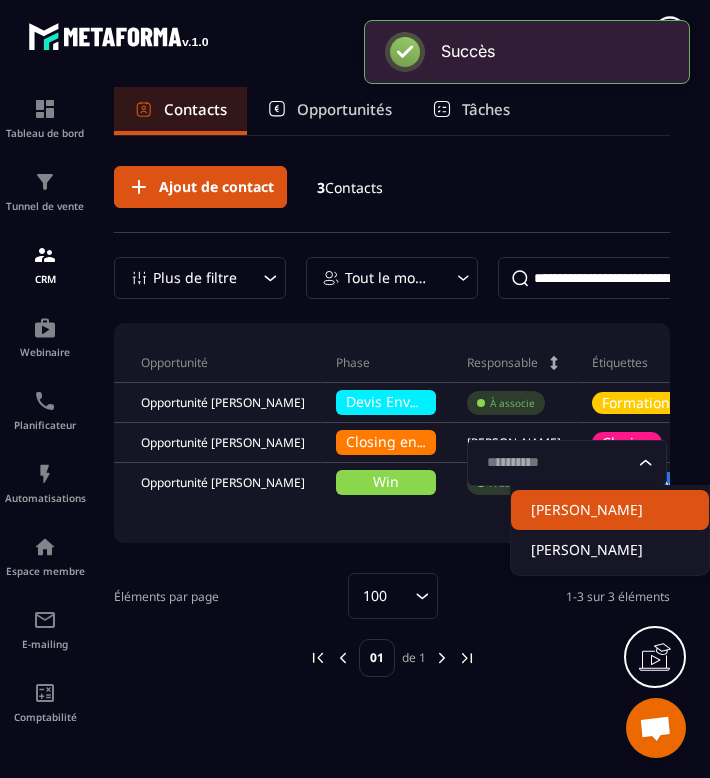 click on "[PERSON_NAME]" 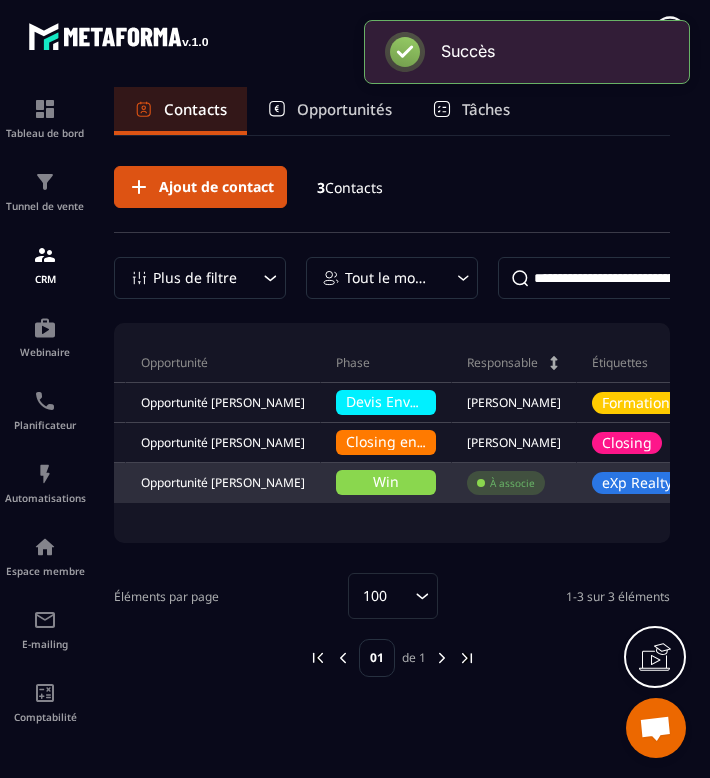 click on "À associe" at bounding box center (512, 483) 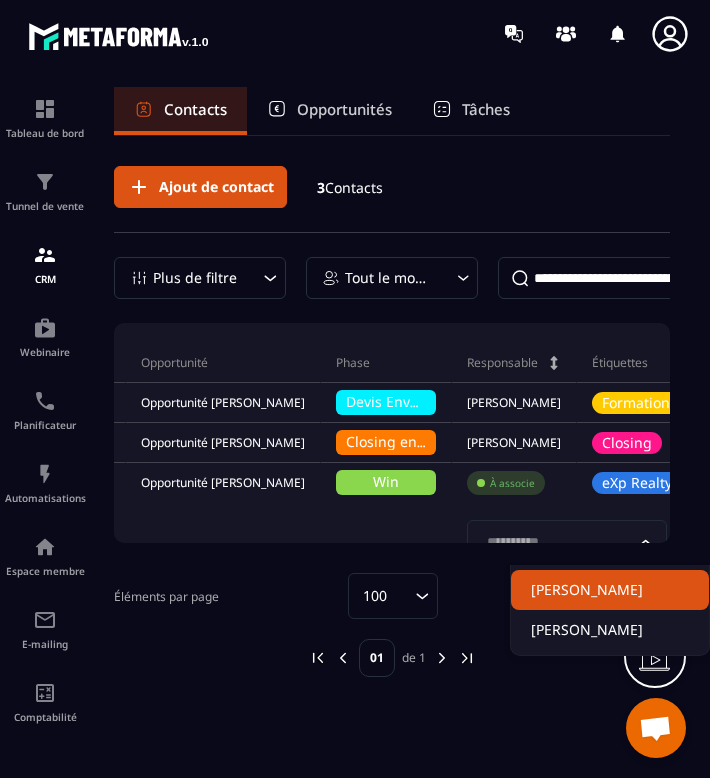 click on "[PERSON_NAME]" 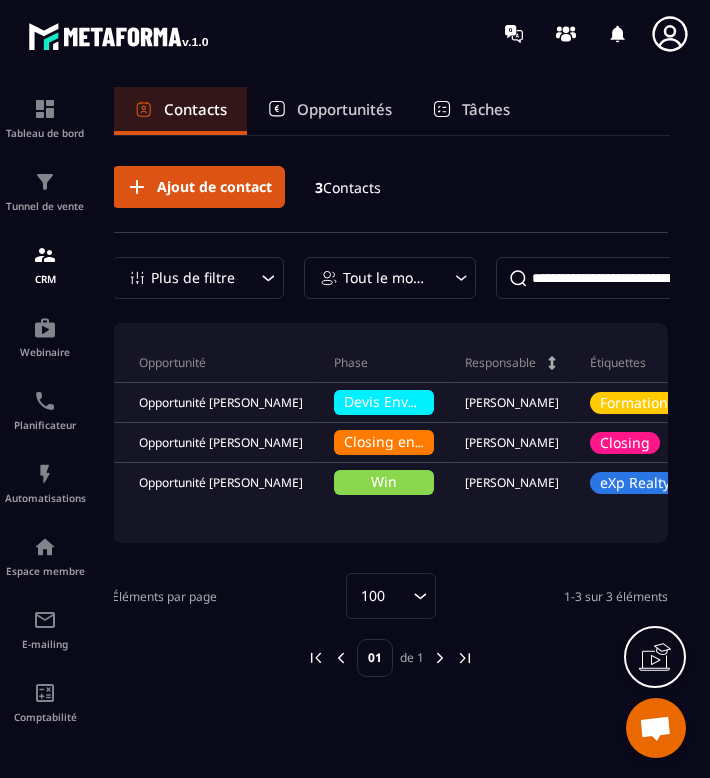scroll, scrollTop: 0, scrollLeft: 0, axis: both 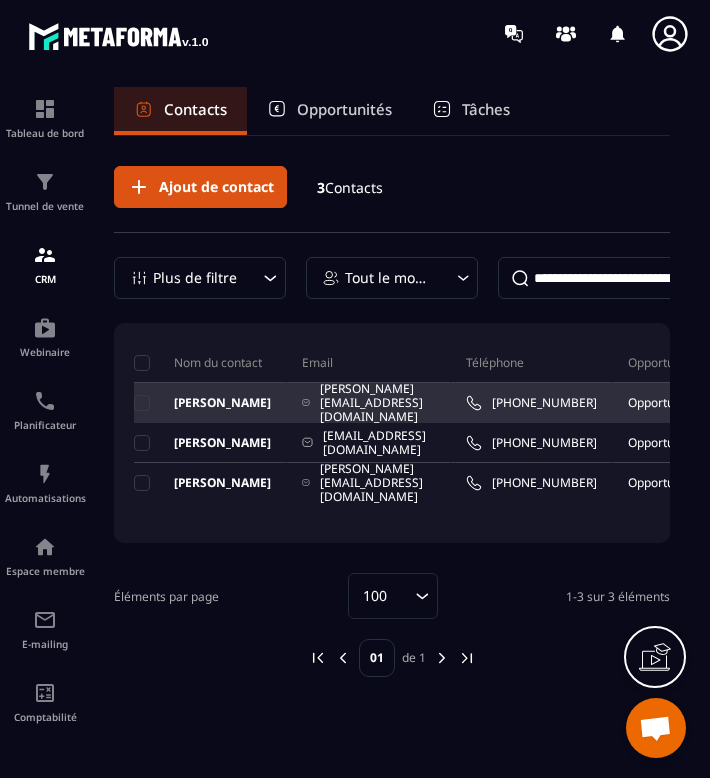 click on "[PERSON_NAME]" at bounding box center (210, 403) 